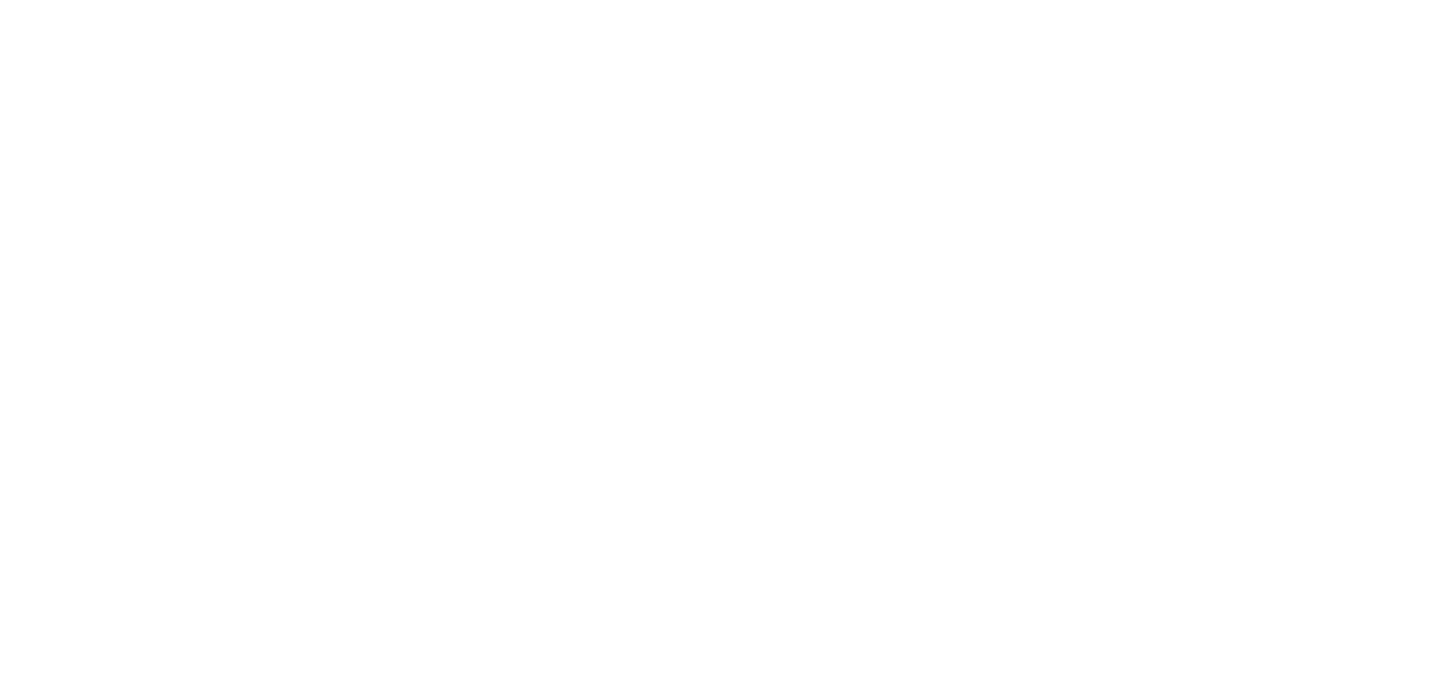 scroll, scrollTop: 0, scrollLeft: 0, axis: both 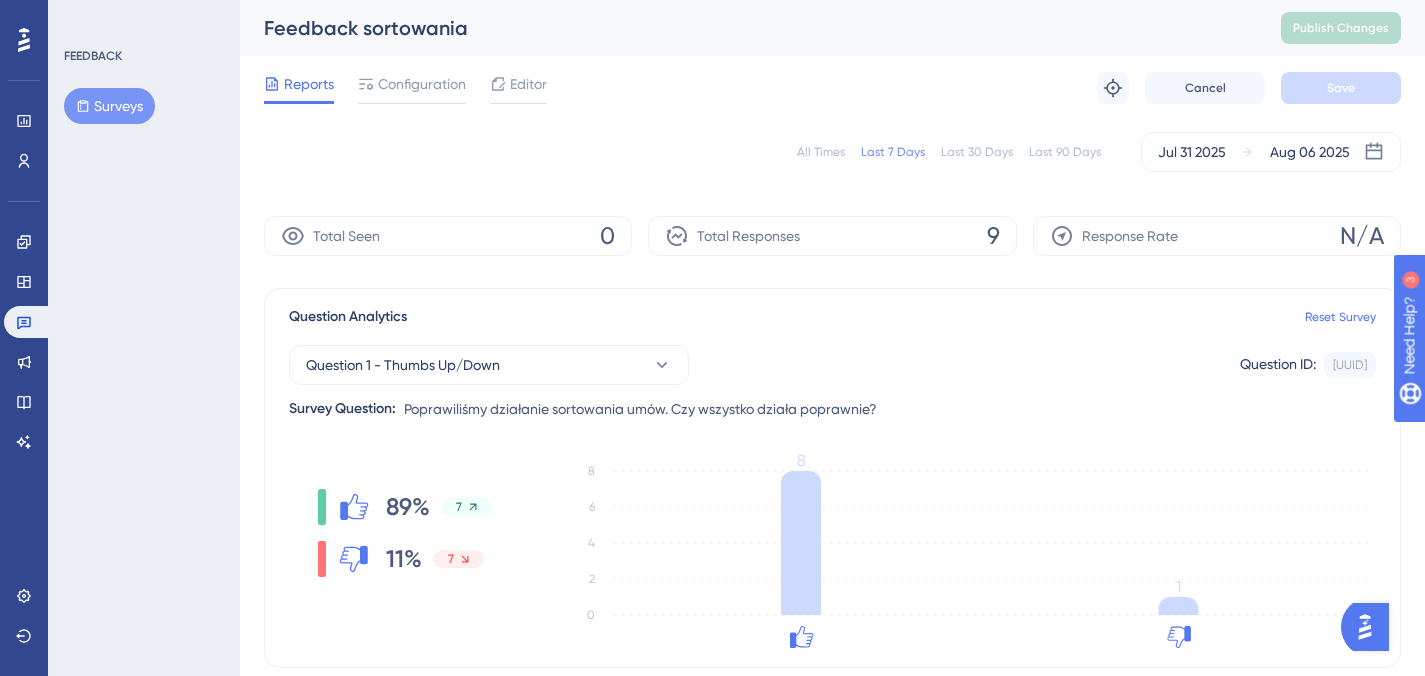 click on "Last 30 Days" at bounding box center [977, 152] 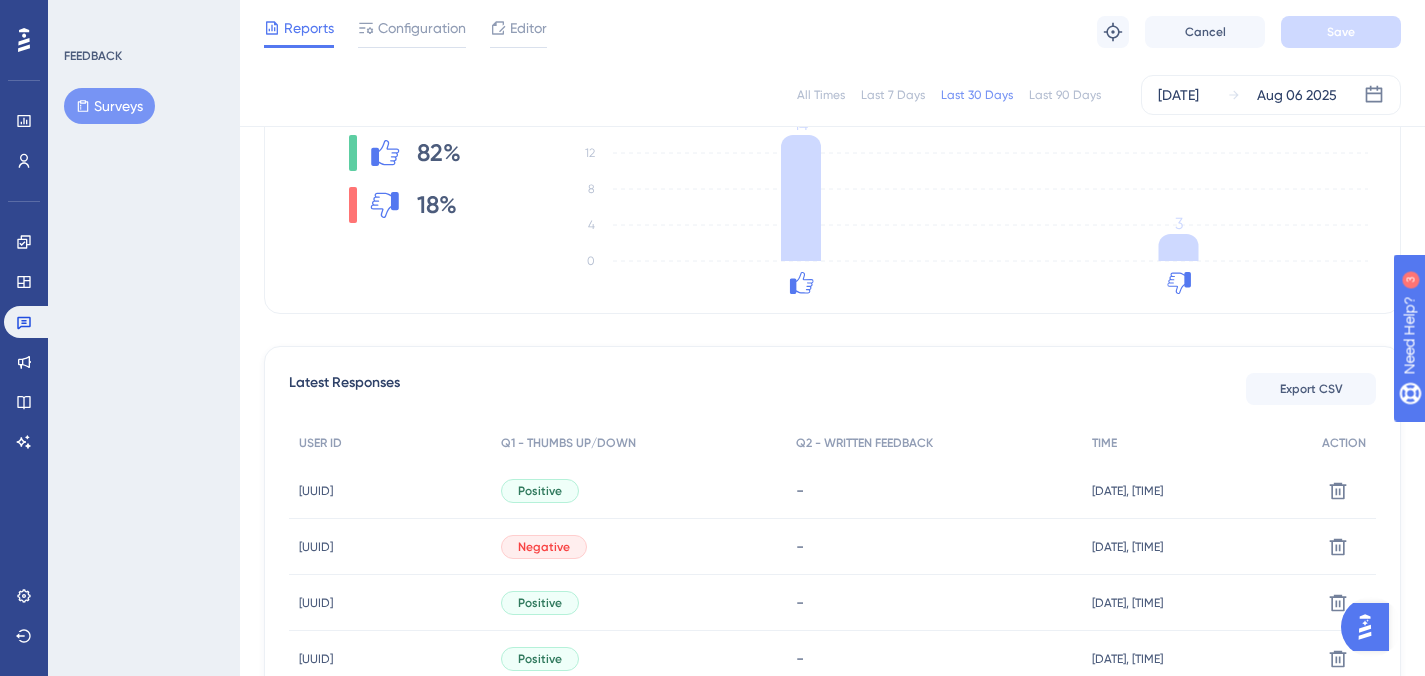 scroll, scrollTop: 680, scrollLeft: 0, axis: vertical 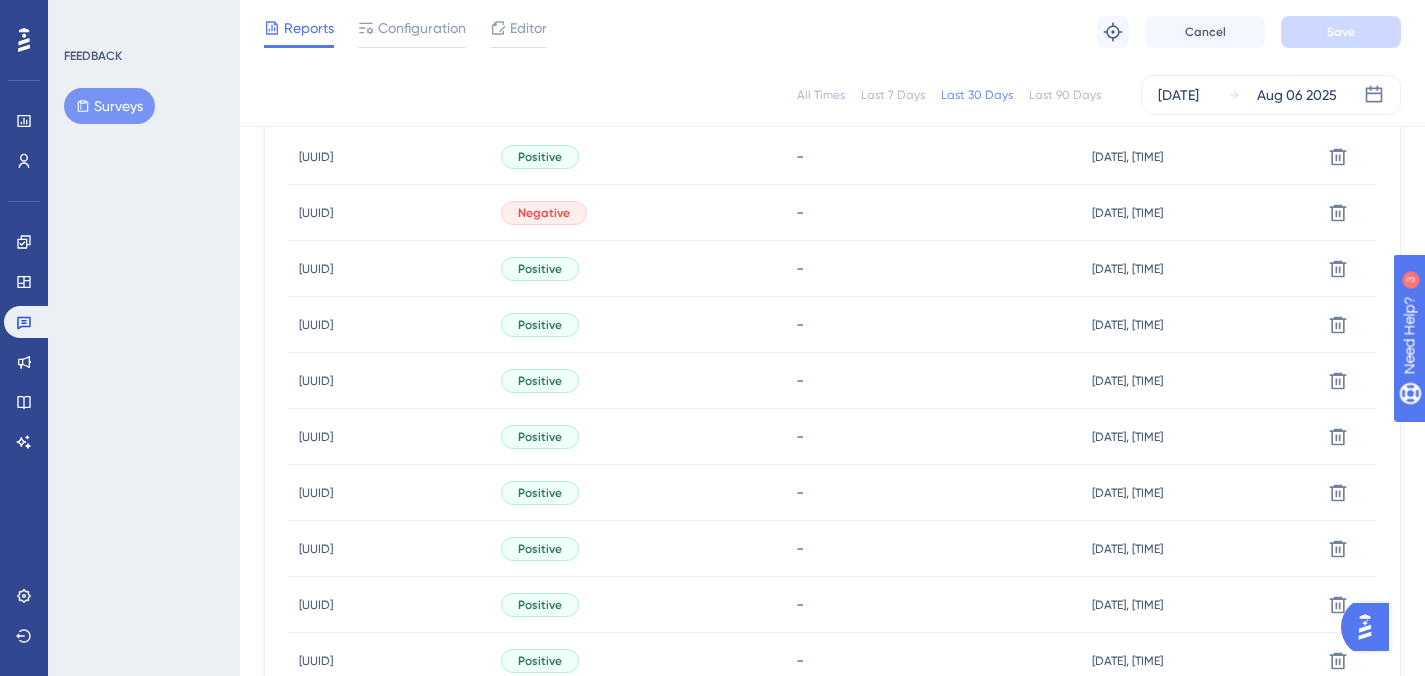 click on "Positive" at bounding box center [638, 157] 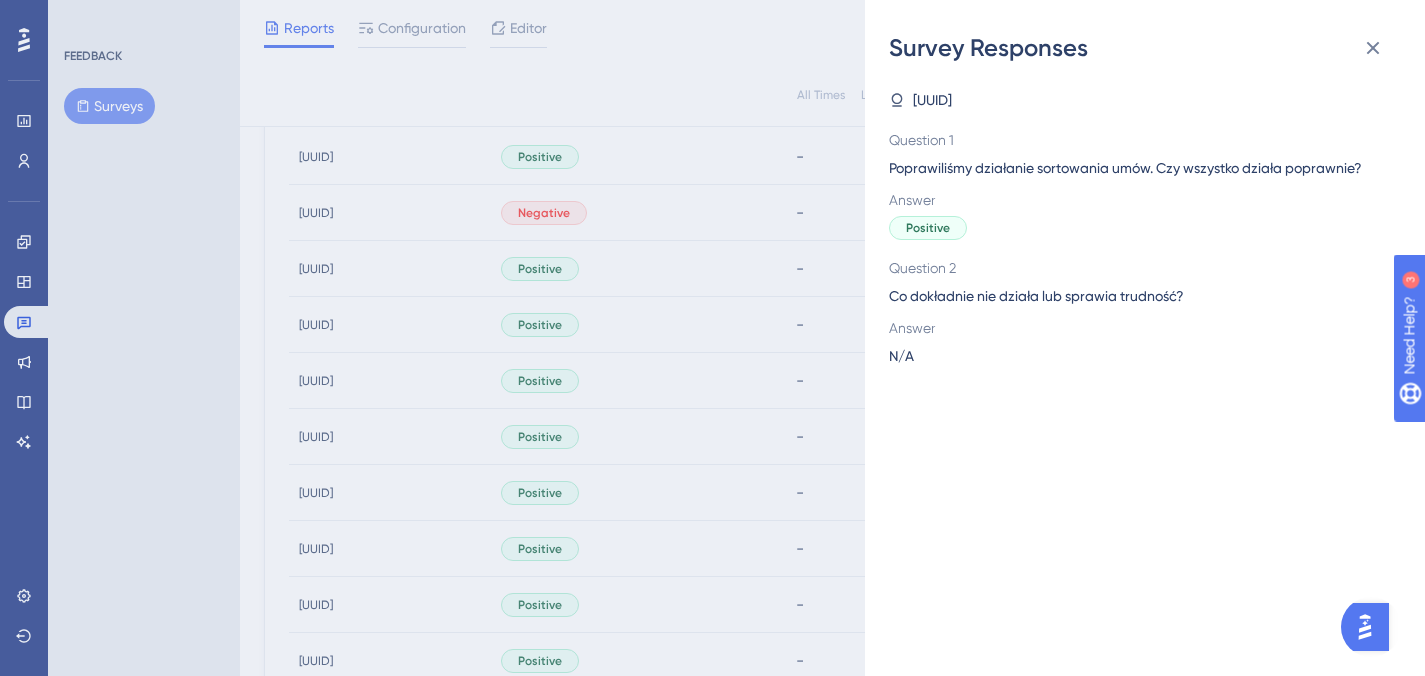 click on "Survey Responses [UUID] Question 1 Poprawiliśmy działanie sortowania umów.
Czy wszystko działa poprawnie? Answer Positive Question 2 Co dokładnie nie działa lub sprawia trudność? Answer N/A" at bounding box center (712, 338) 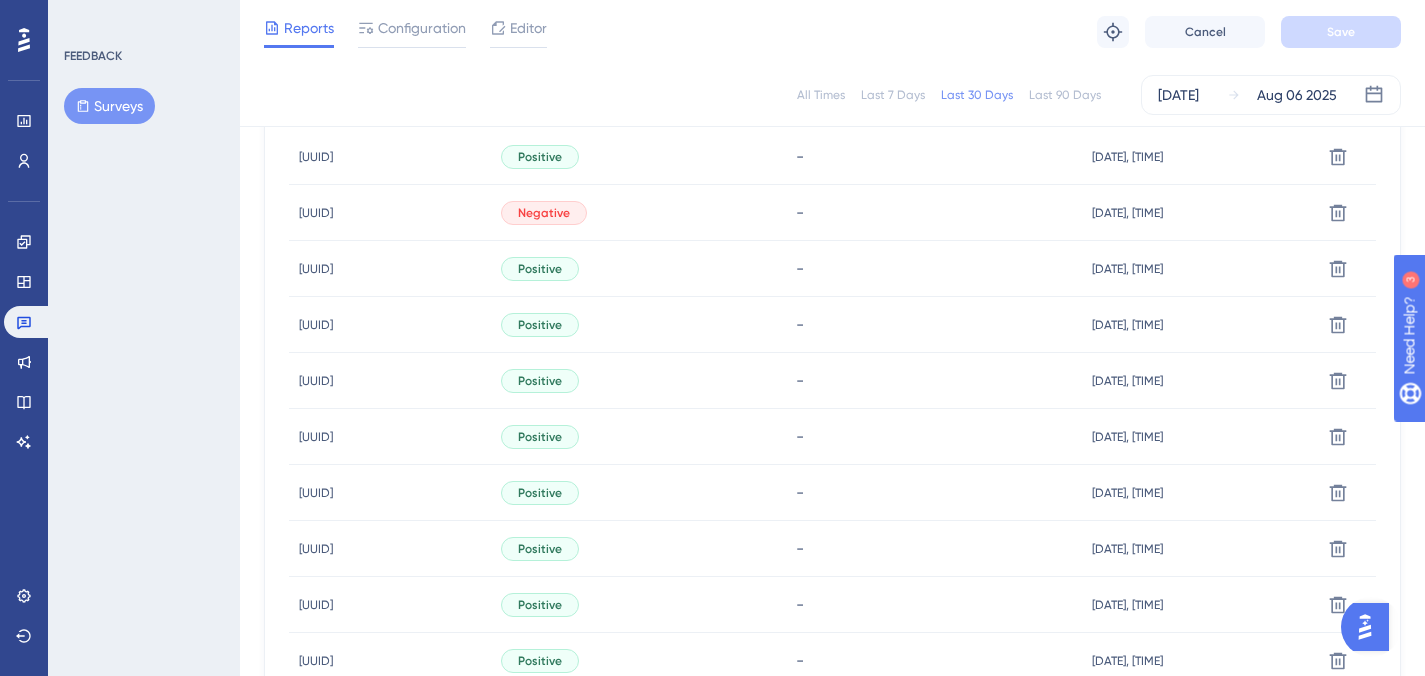 click on "[UUID]" at bounding box center (316, 157) 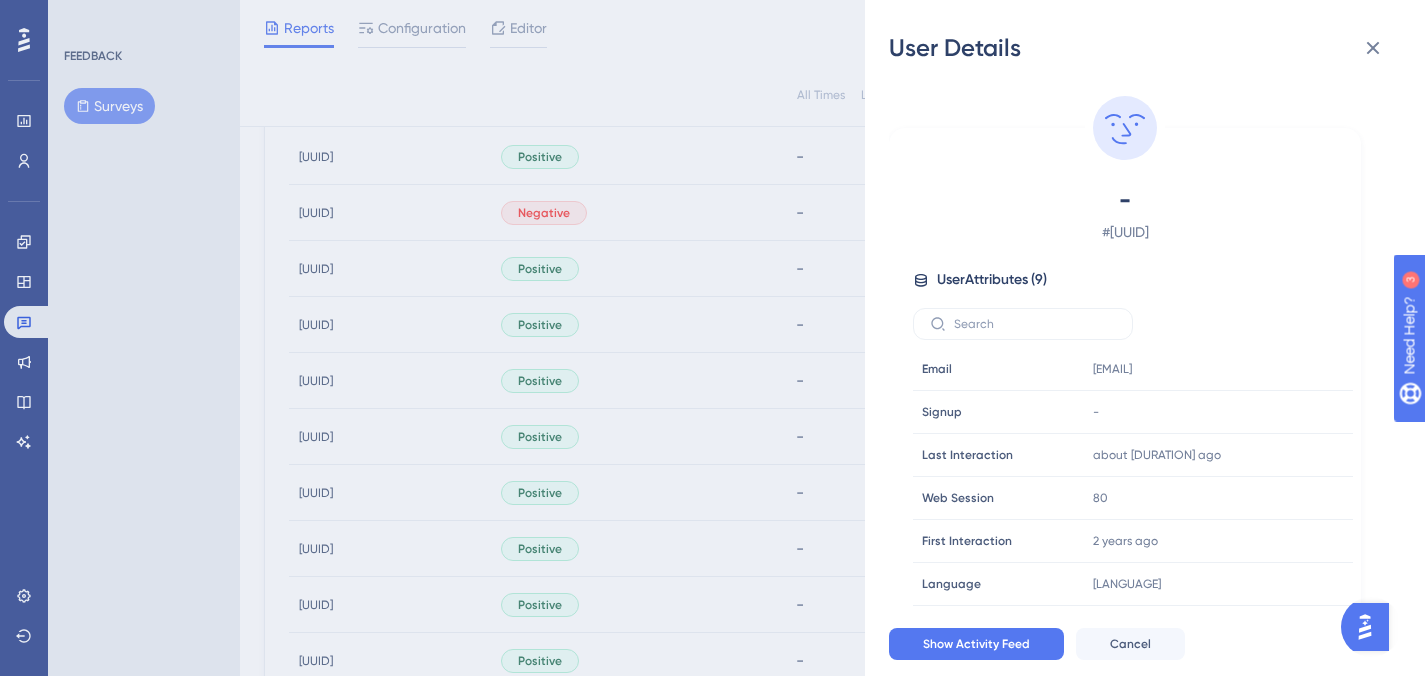 click on "User Details - #  [UUID] User  Attributes ( 9 ) Email Email [EMAIL] Signup Signup - Last Interaction Last Interaction about [DURATION] ago [DATE], [TIME] Web Session Web Session 80 First Interaction First Interaction [DURATION] ago [DATE], [TIME] Language Language pl Browser Browser Firefox Device Device computer Operating System Operating System Windows Show Activity Feed Cancel" at bounding box center [712, 338] 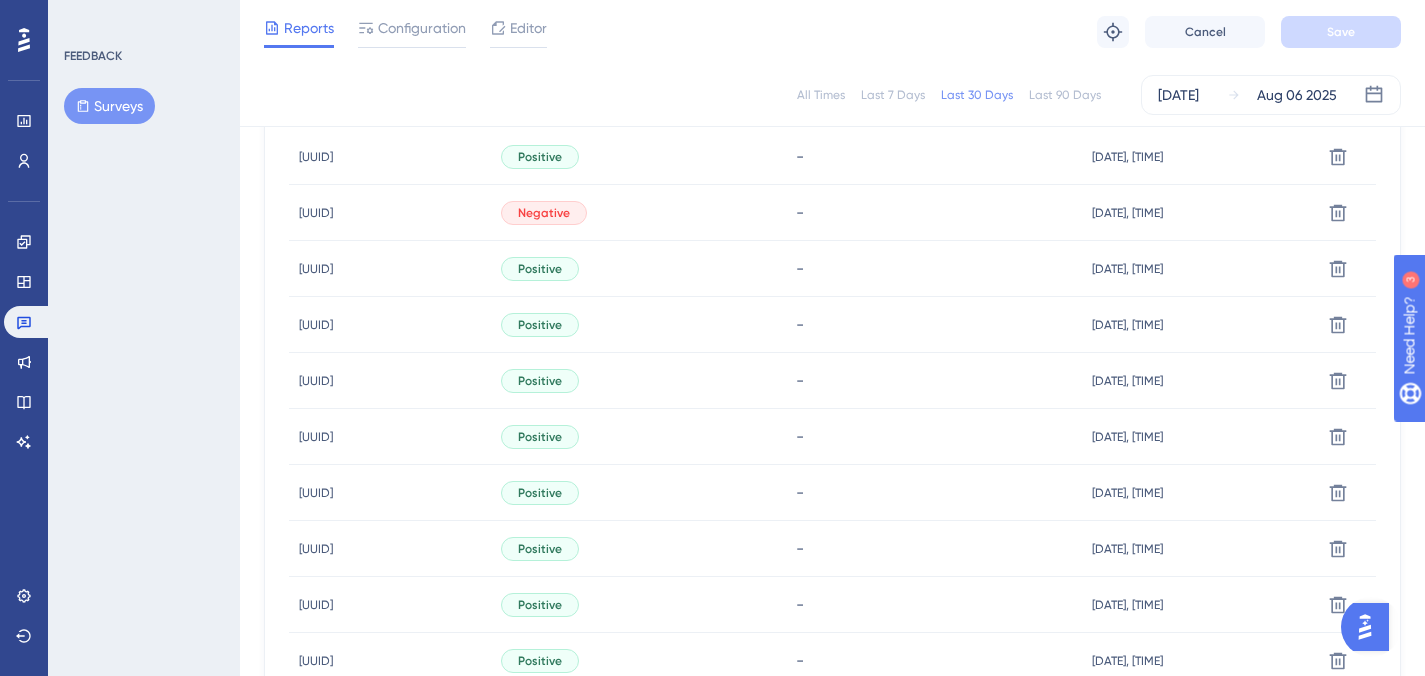 click on "[UUID] [UUID]" at bounding box center [316, 213] 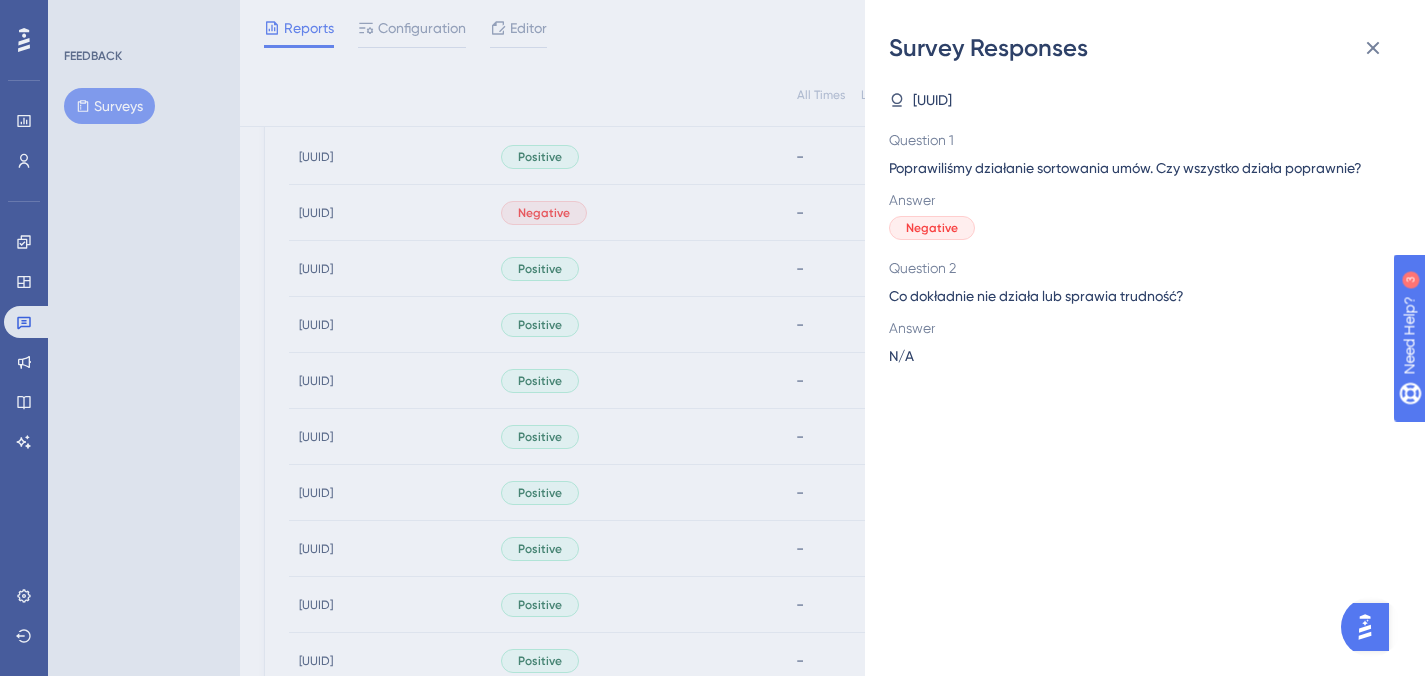 click on "Survey Responses [UUID] Question 1 Poprawiliśmy działanie sortowania umów.
Czy wszystko działa poprawnie? Answer Negative Question 2 Co dokładnie nie działa lub sprawia trudność? Answer N/A" at bounding box center [712, 338] 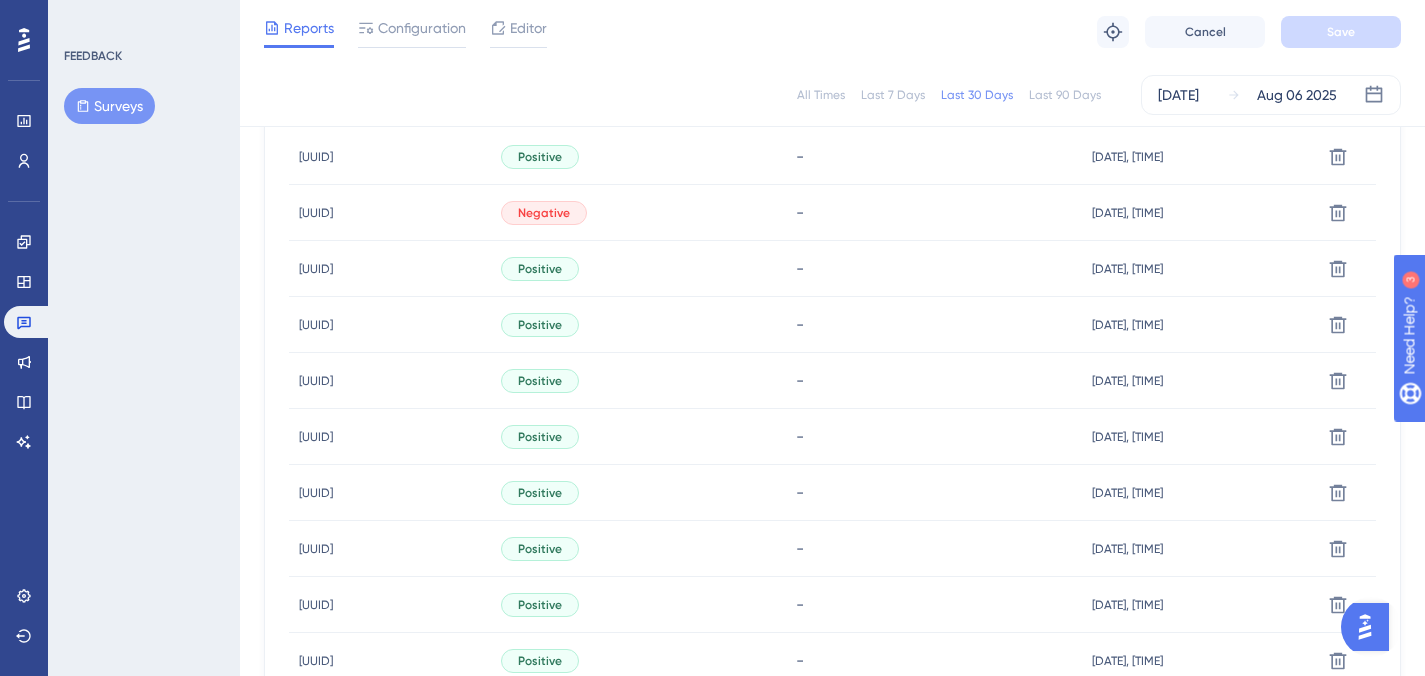 click on "[UUID]" at bounding box center [316, 213] 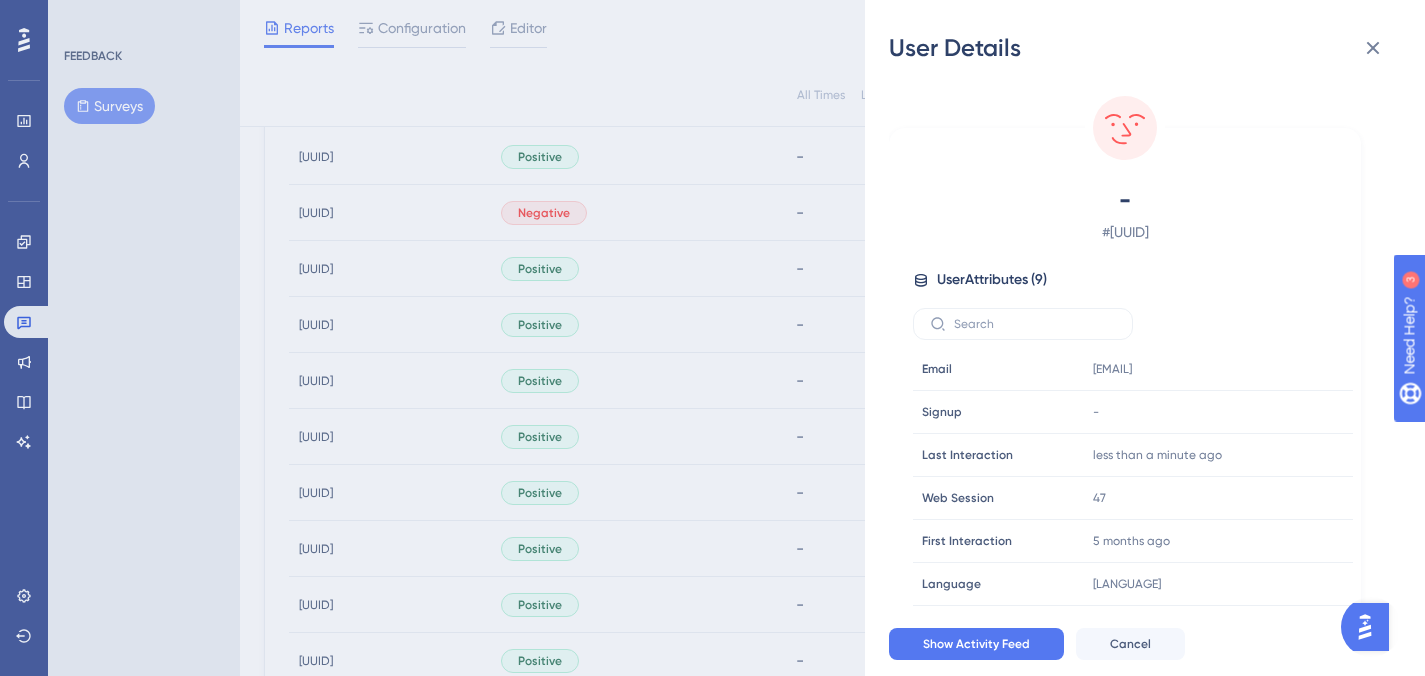 click on "User Details - #  [UUID] User  Attributes ( 9 ) Email Email [EMAIL] Signup Signup - Last Interaction Last Interaction [DURATION] ago [DATE], [TIME] Web Session Web Session 47 First Interaction First Interaction [DURATION] ago [DATE], [TIME] Language Language pl Browser Browser Firefox Device Device computer Operating System Operating System Windows Show Activity Feed Cancel" at bounding box center [712, 338] 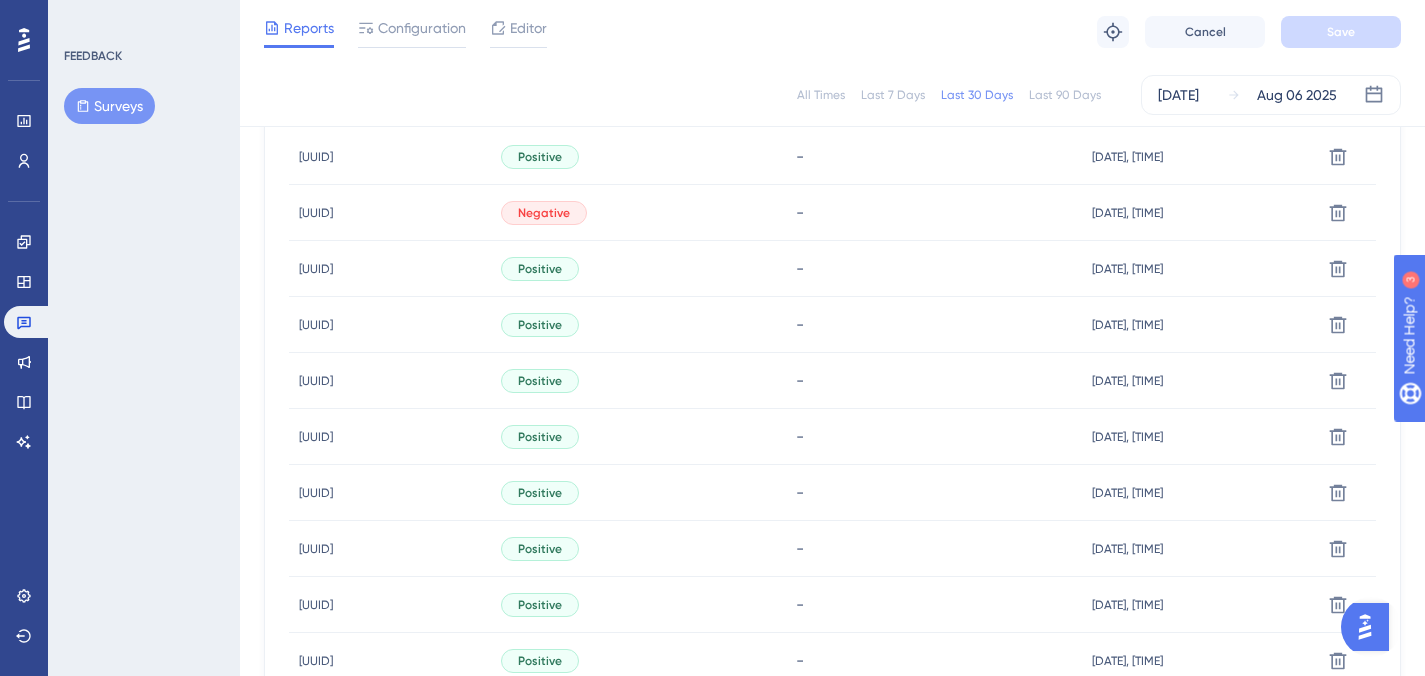 click on "[UUID]" at bounding box center [316, 269] 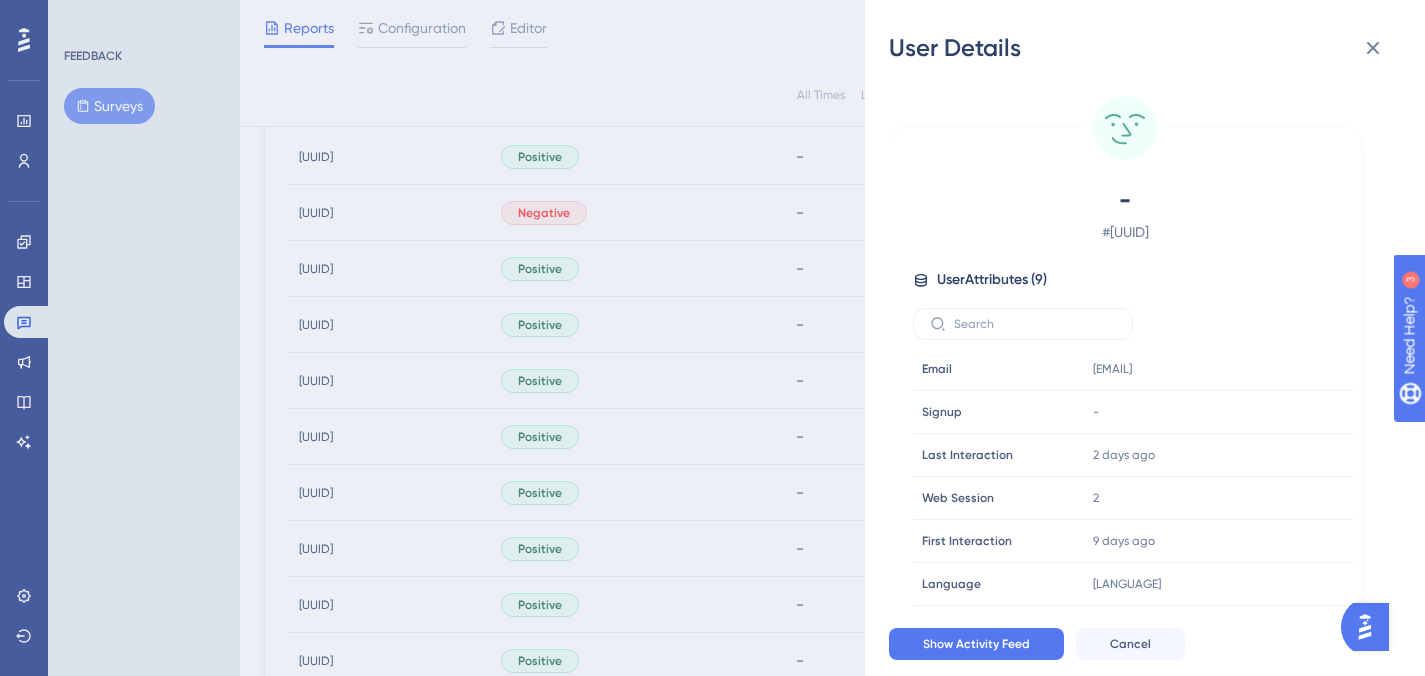 click on "User Details - #  [UUID] User  Attributes ( 9 ) Email Email [EMAIL] Signup Signup - Last Interaction Last Interaction [DURATION] ago [DATE], [TIME] Web Session Web Session 2 First Interaction First Interaction [DURATION] ago [DATE], [TIME] Language Language pl Browser Browser Firefox Device Device computer Operating System Operating System Windows Show Activity Feed Cancel" at bounding box center (712, 338) 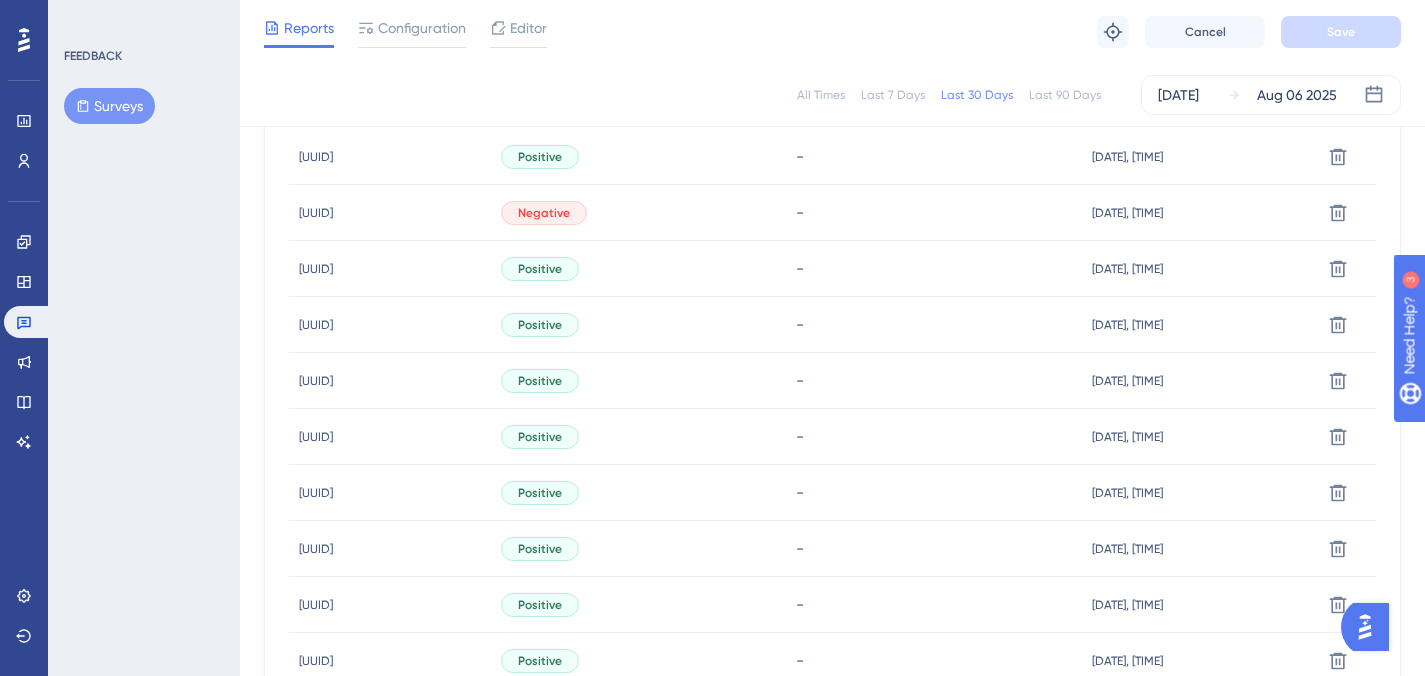 click on "[UUID]" at bounding box center [316, 325] 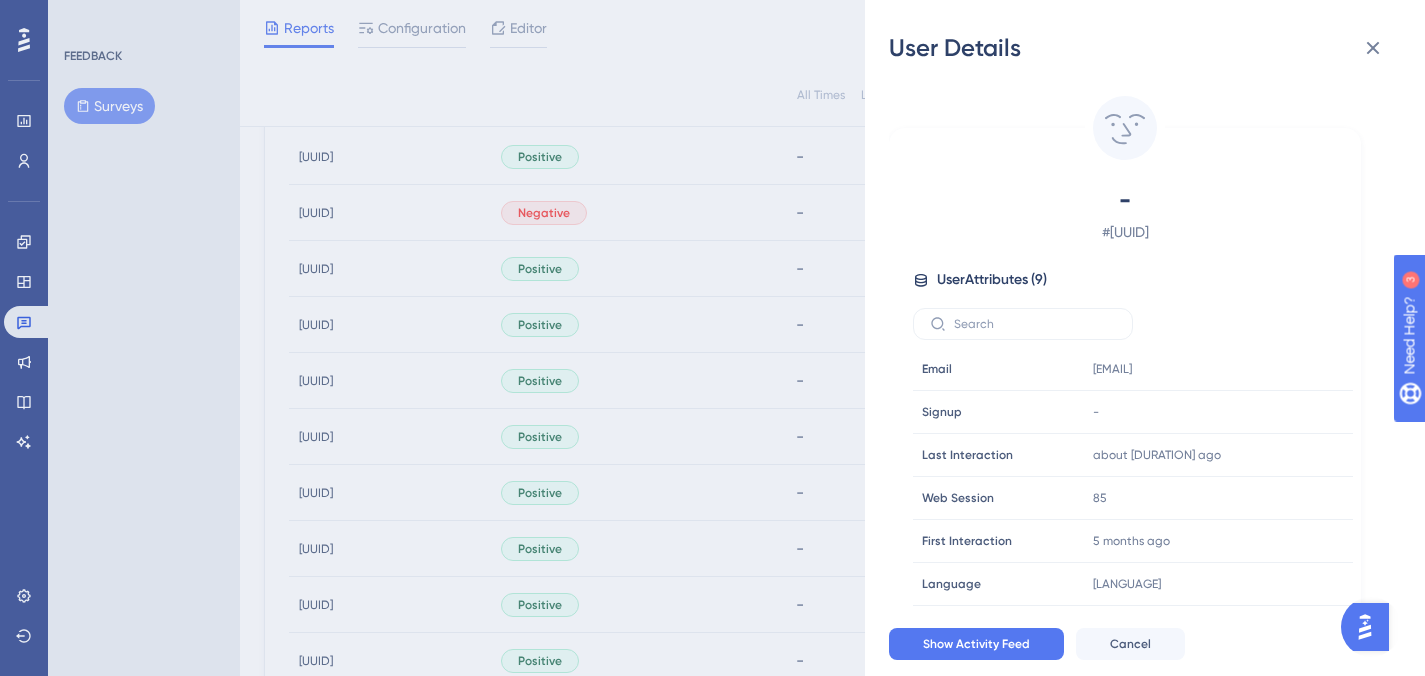 click on "User Details - #  [UUID] User  Attributes ( 9 ) Email Email [EMAIL] Signup Signup - Last Interaction Last Interaction about [DURATION] ago [DATE], [TIME] Web Session Web Session 85 First Interaction First Interaction [DURATION] ago [DATE], [TIME] Language Language pl Browser Browser Firefox Device Device computer Operating System Operating System Windows Show Activity Feed Cancel" at bounding box center (712, 338) 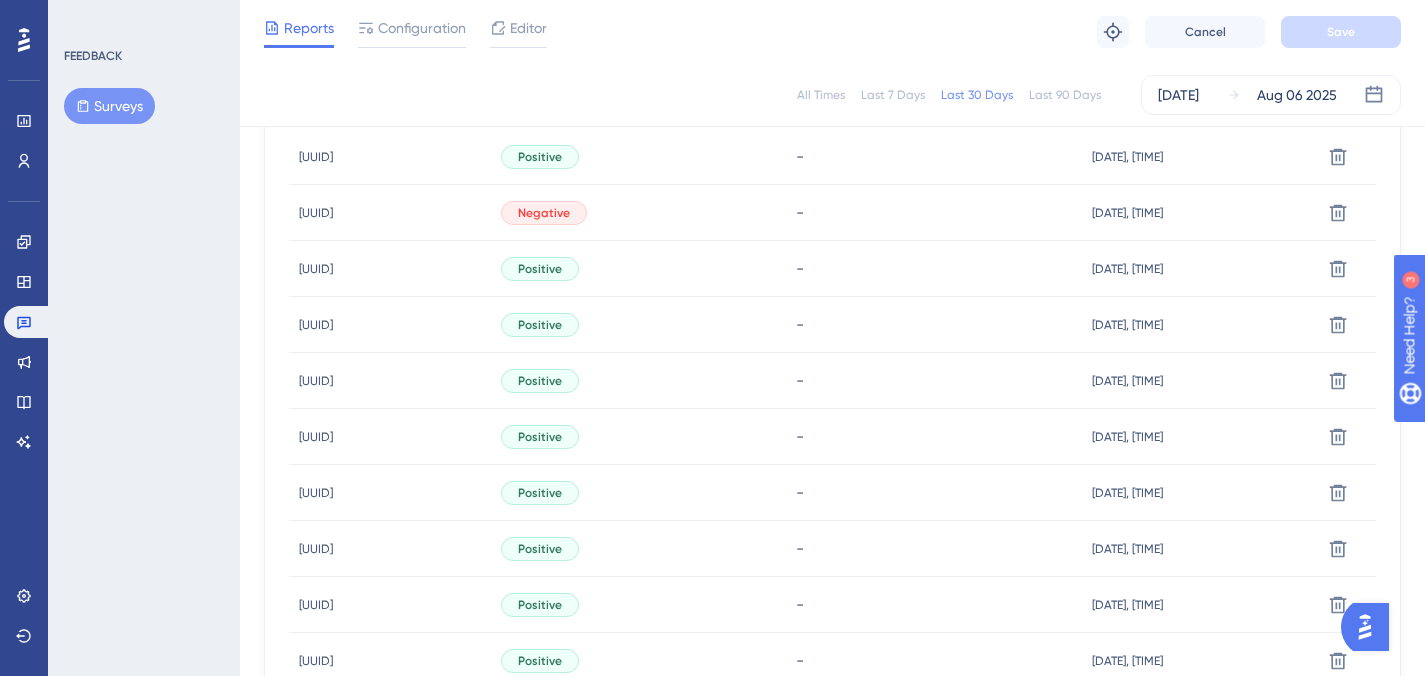 click on "[UUID]" at bounding box center (316, 381) 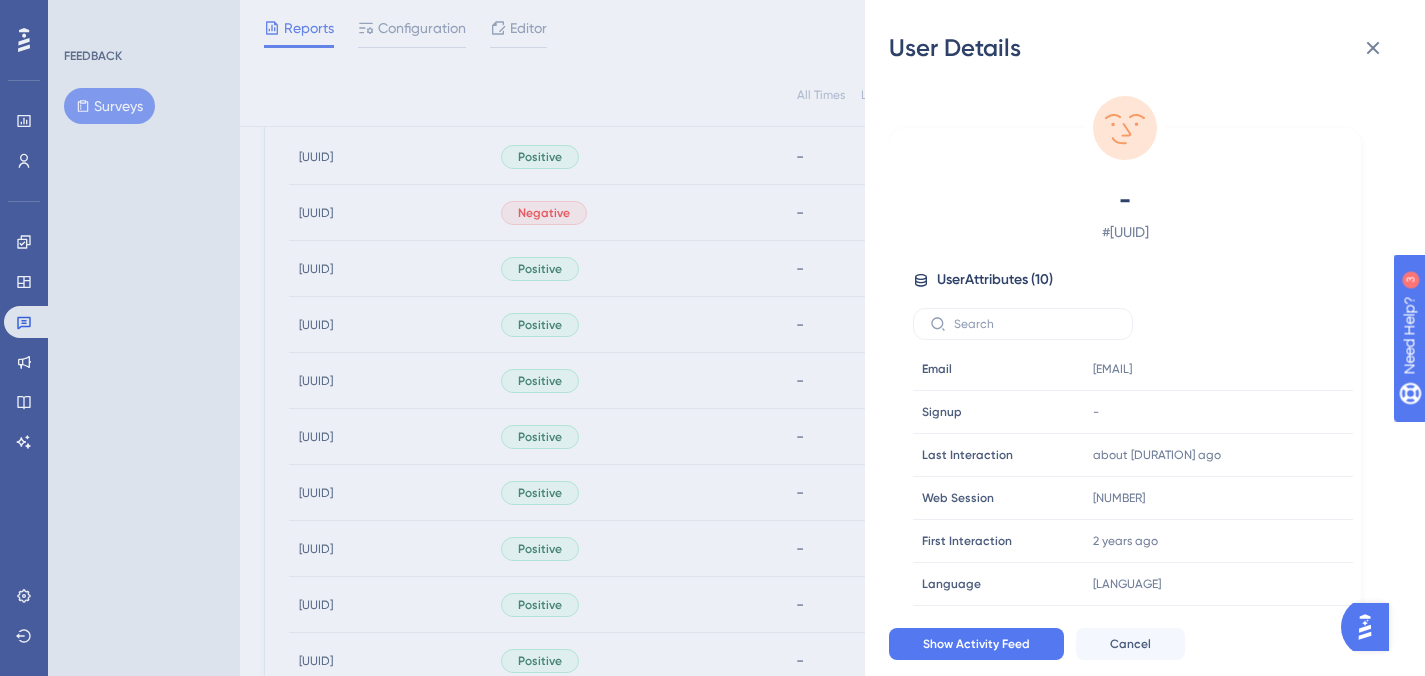 click on "User Details - #  [UUID] User  Attributes ( 10 ) Email Email [EMAIL] Signup Signup - Last Interaction Last Interaction about [DURATION] ago [DATE], [TIME] Web Session Web Session 524 First Interaction First Interaction [DURATION] ago [DATE], [TIME] Language Language pl Browser Browser Firefox Device Device computer Operating System Operating System Windows created_at created_at [DATETIME] Show Activity Feed Cancel" at bounding box center (712, 338) 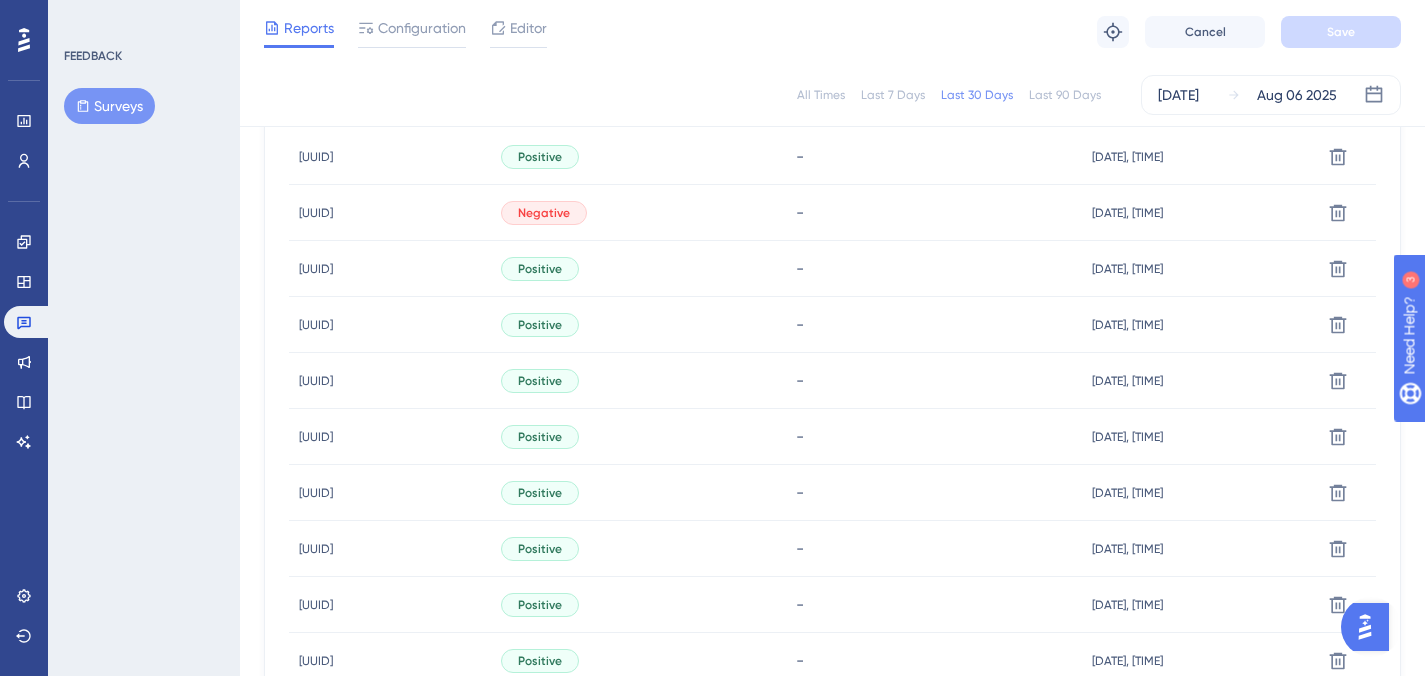 click on "[UUID]" at bounding box center [316, 437] 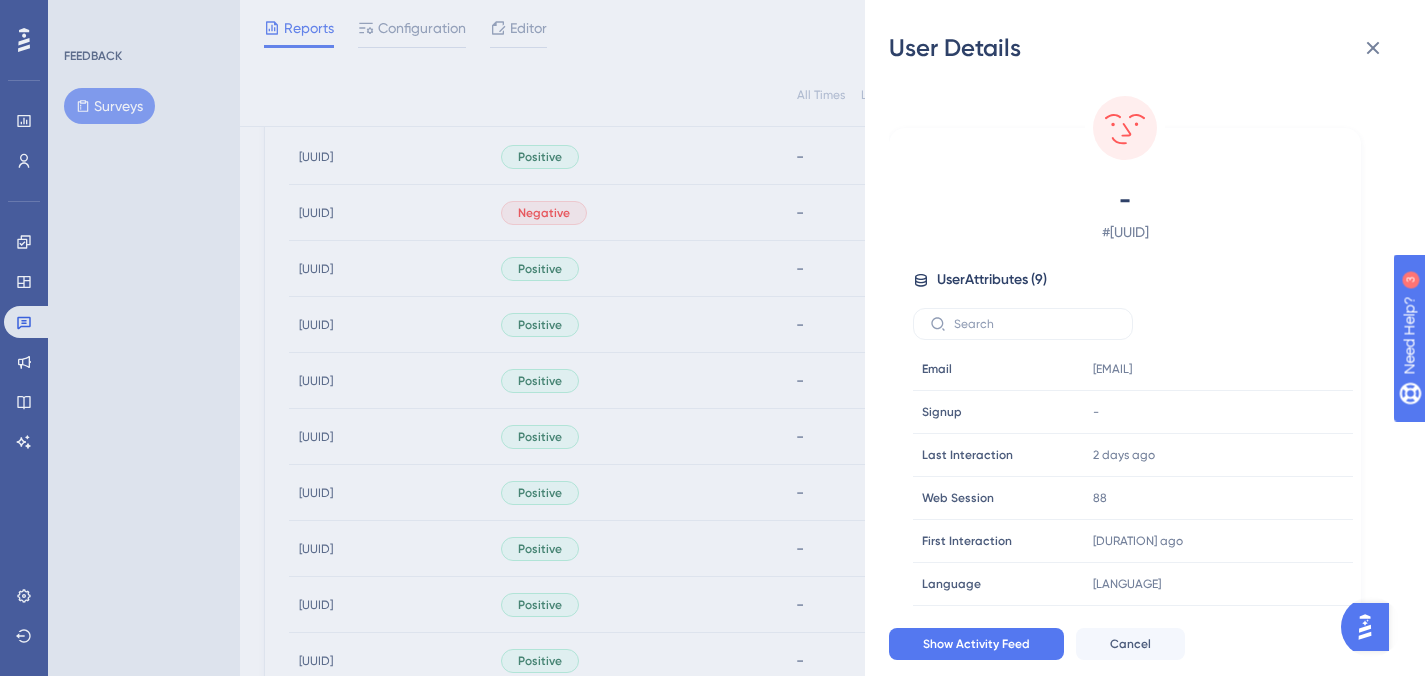 click on "User Details - #  [UUID] User  Attributes ( 9 ) Email Email [EMAIL] Signup Signup - Last Interaction Last Interaction [DURATION] ago [DATE], [TIME] Web Session Web Session 88 First Interaction First Interaction [DURATION] ago [DATE], [TIME] Language Language pl Browser Browser Firefox Device Device computer Operating System Operating System Windows Show Activity Feed Cancel" at bounding box center [712, 338] 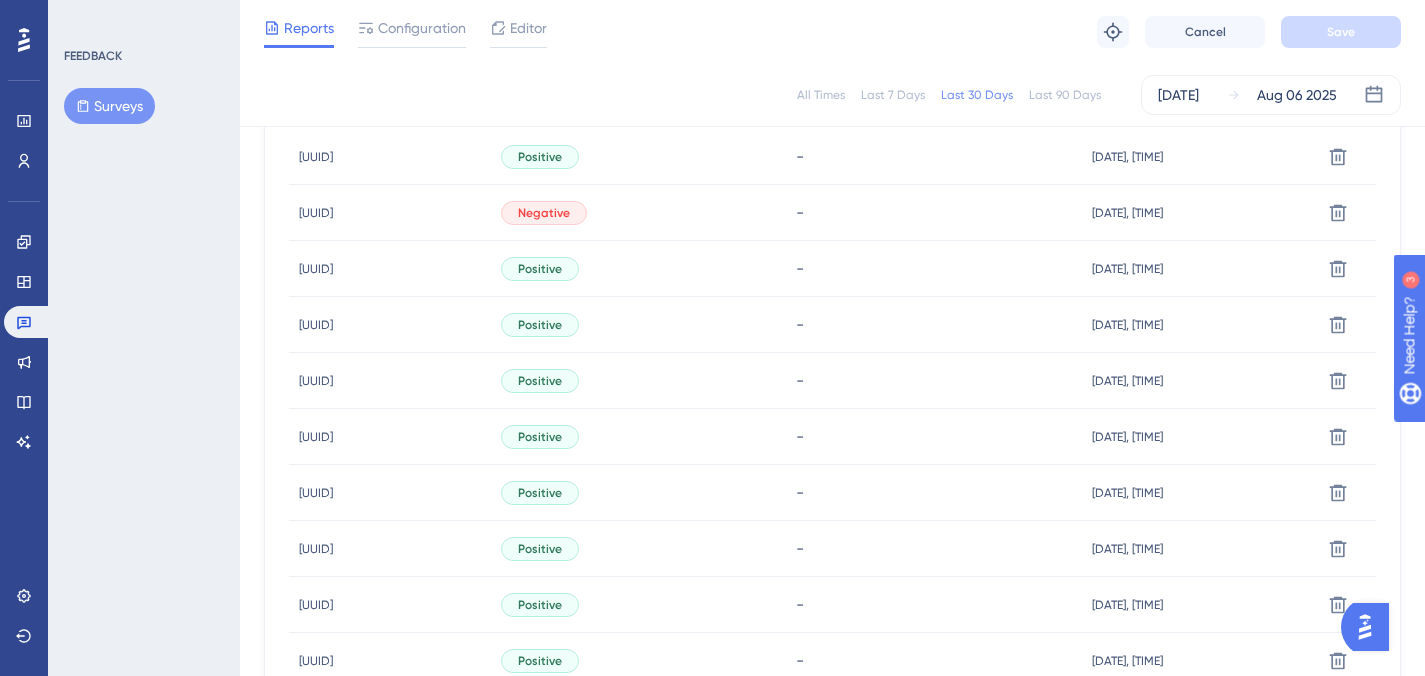 click on "[UUID]" at bounding box center [316, 493] 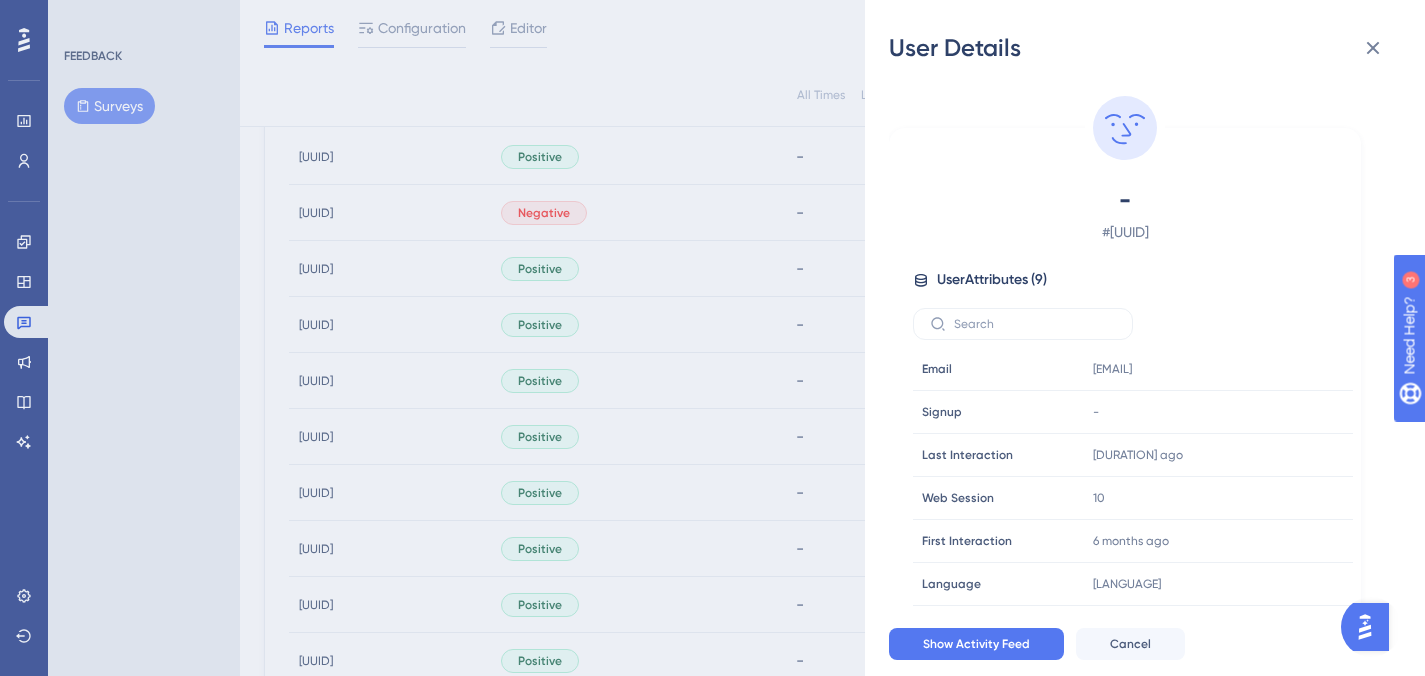 scroll, scrollTop: 693, scrollLeft: 0, axis: vertical 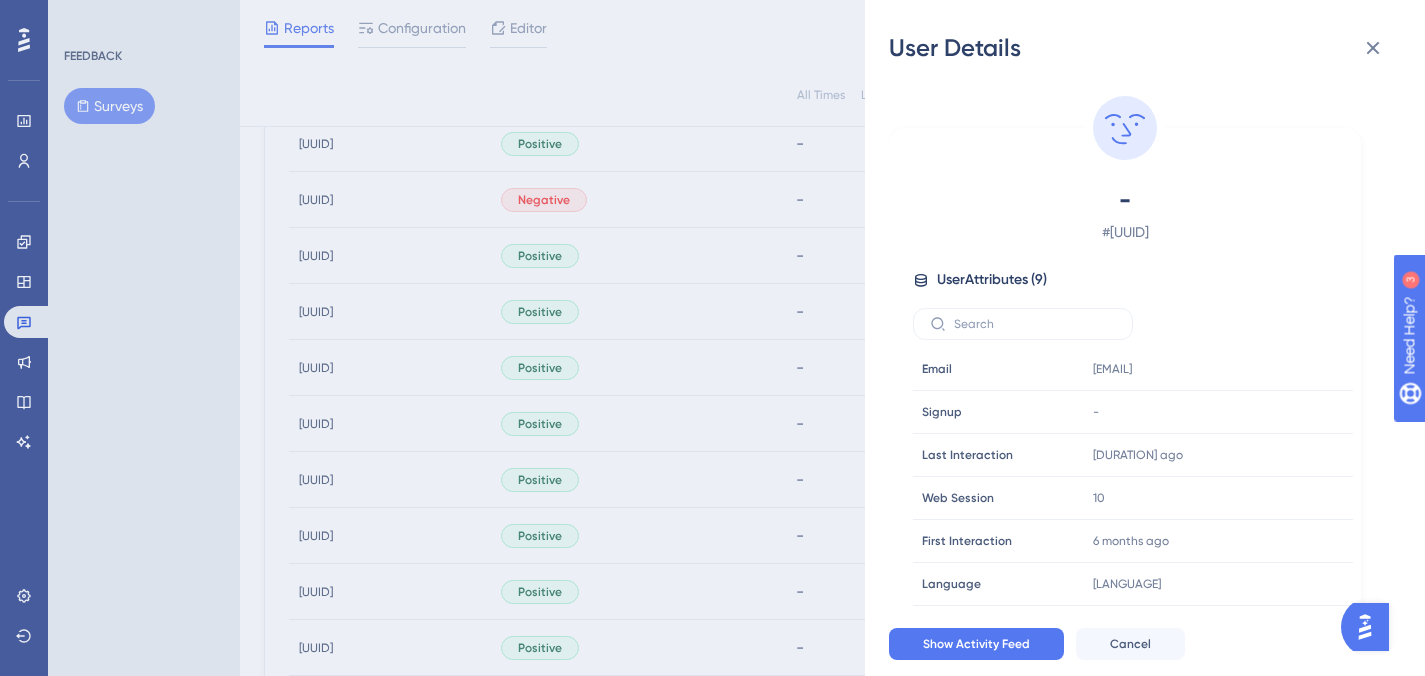 click on "User Details - #  [UUID] User  Attributes ( 9 ) Email Email [EMAIL] Signup Signup - Last Interaction Last Interaction [DURATION] ago [DATE], [TIME] Web Session Web Session 10 First Interaction First Interaction [DURATION] ago [DATE], [TIME] Language Language pl-PL Browser Browser Chrome Device Device computer Operating System Operating System Windows Show Activity Feed Cancel" at bounding box center [712, 338] 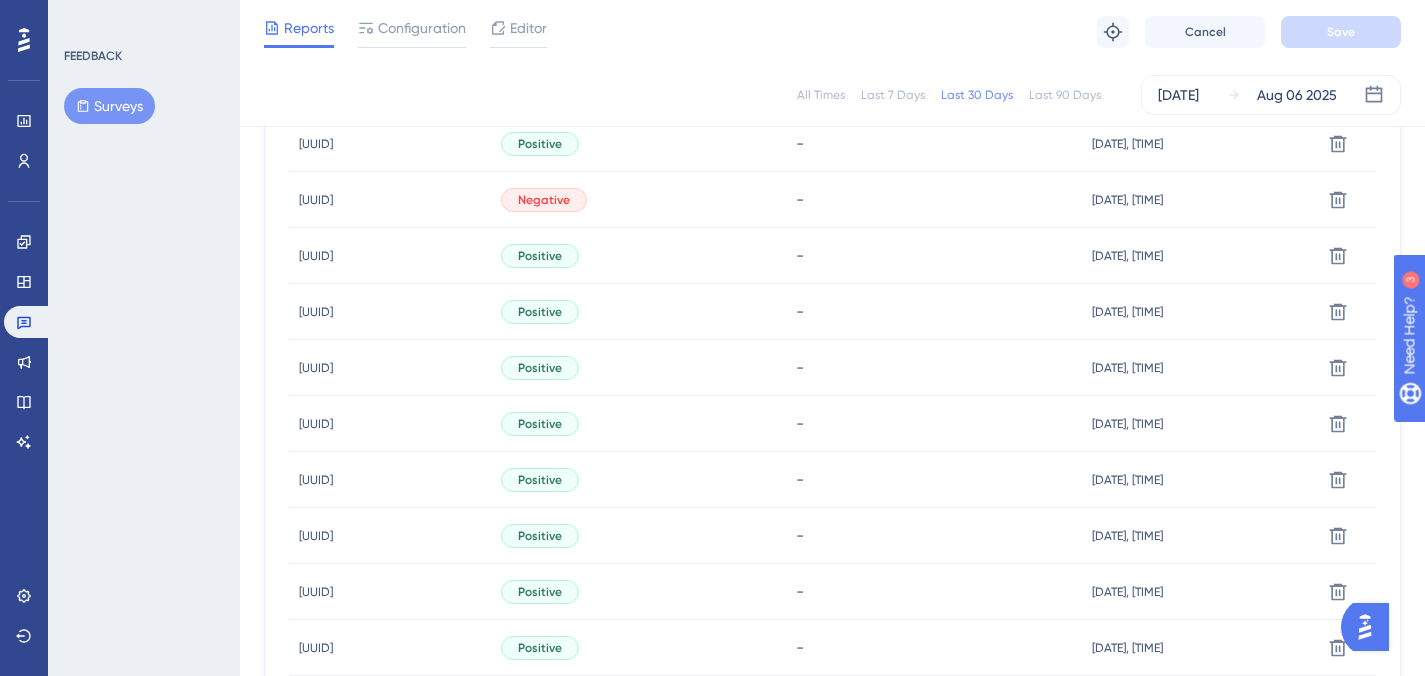 click on "[UUID]" at bounding box center [316, 536] 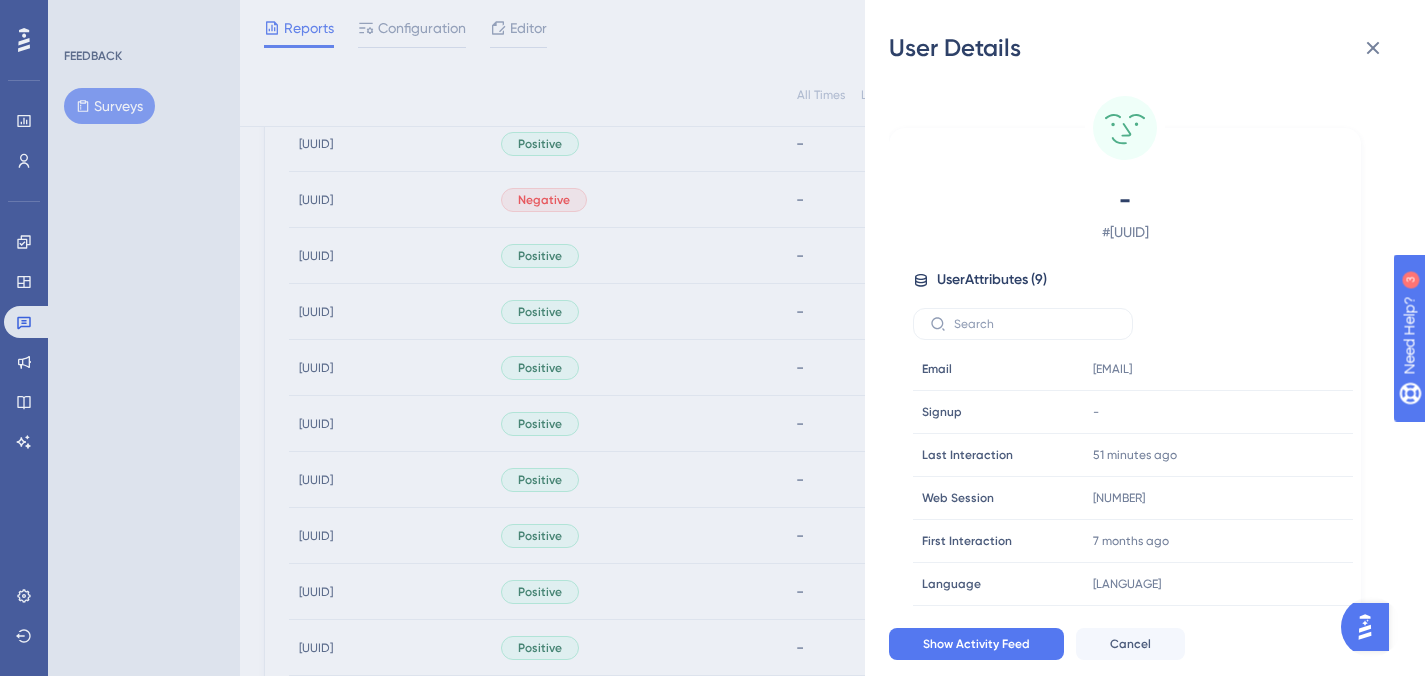 click on "User Details - #  [UUID] User  Attributes ( 9 ) Email Email [EMAIL] Signup Signup - Last Interaction Last Interaction [DURATION] ago [DATE], [TIME] Web Session Web Session 143 First Interaction First Interaction [DURATION] ago [DATE], [TIME] Language Language pl Browser Browser Firefox Device Device computer Operating System Operating System Windows Show Activity Feed Cancel" at bounding box center [712, 338] 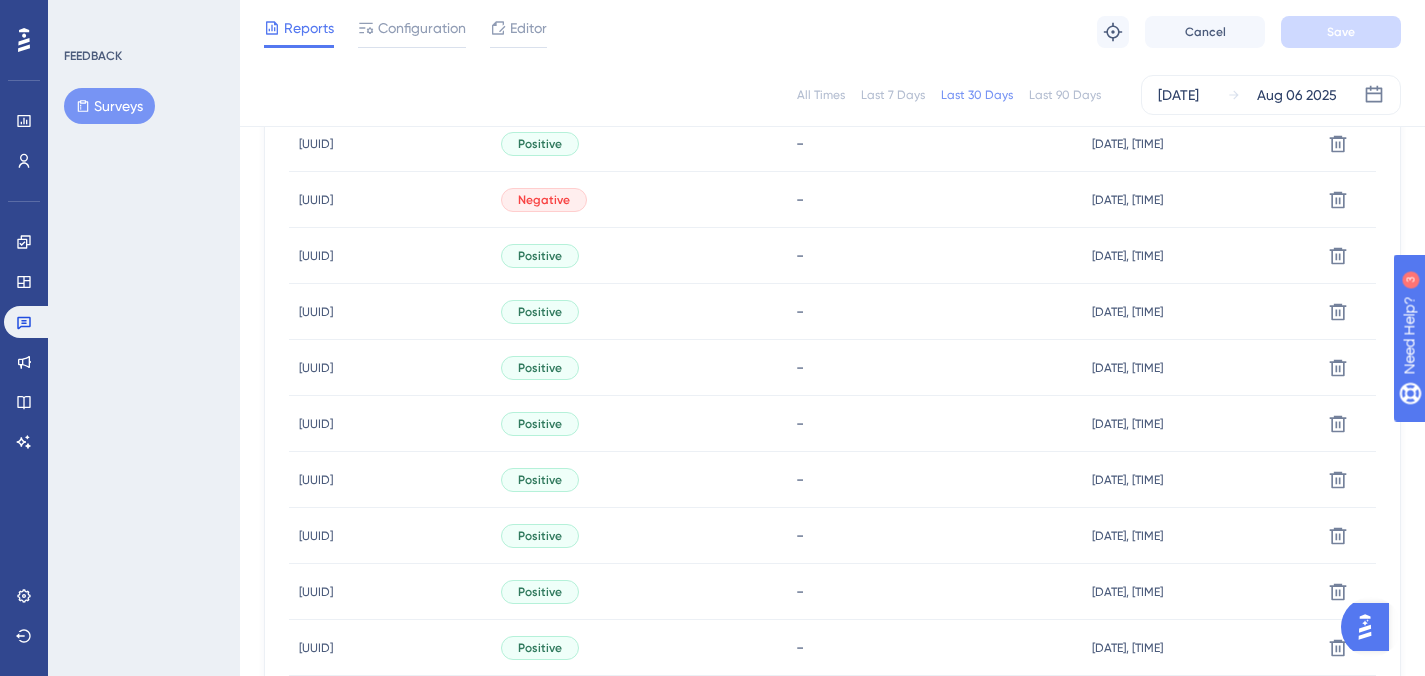 click on "[UUID]" at bounding box center (316, 592) 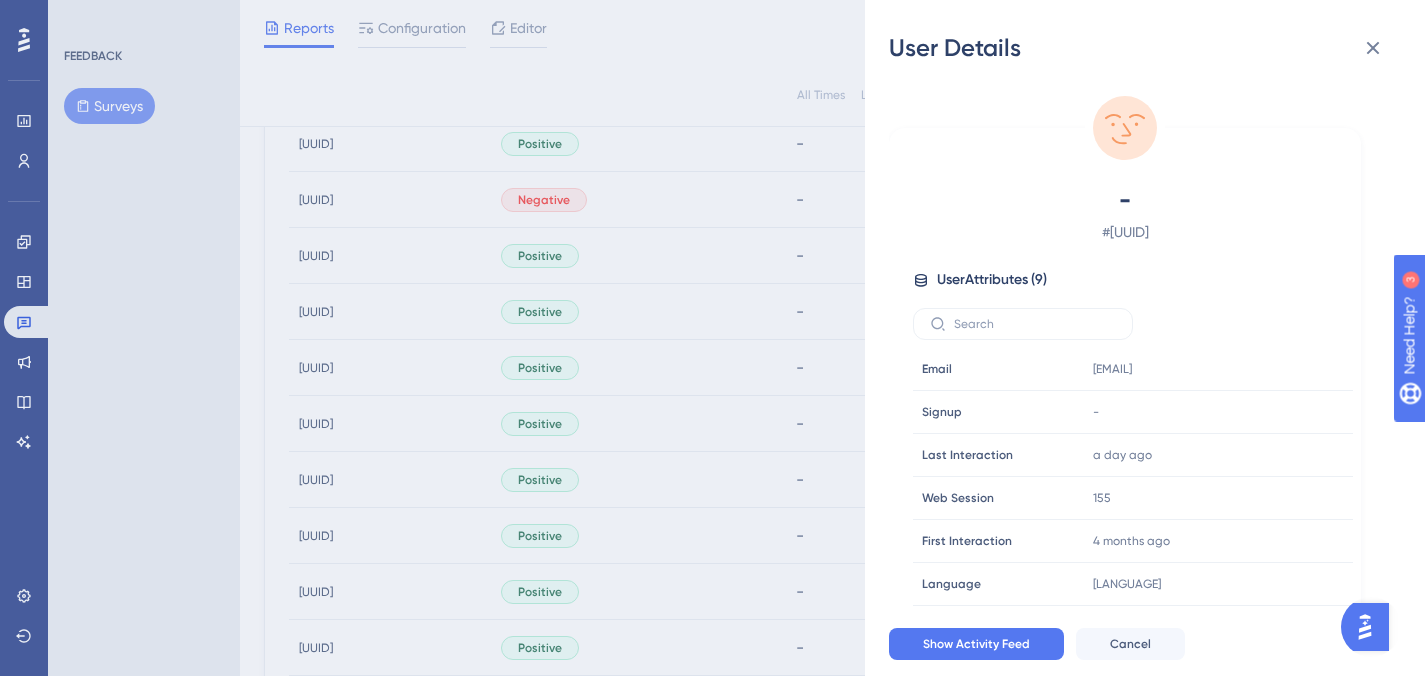 click on "User Details - #  [UUID] User  Attributes ( 9 ) Email Email [EMAIL] Signup Signup - Last Interaction Last Interaction [DURATION] ago [DATE], [TIME] Web Session Web Session 155 First Interaction First Interaction [DURATION] ago [DATE], [TIME] Language Language pl Browser Browser Edge Device Device computer Operating System Operating System Windows Show Activity Feed Cancel" at bounding box center (712, 338) 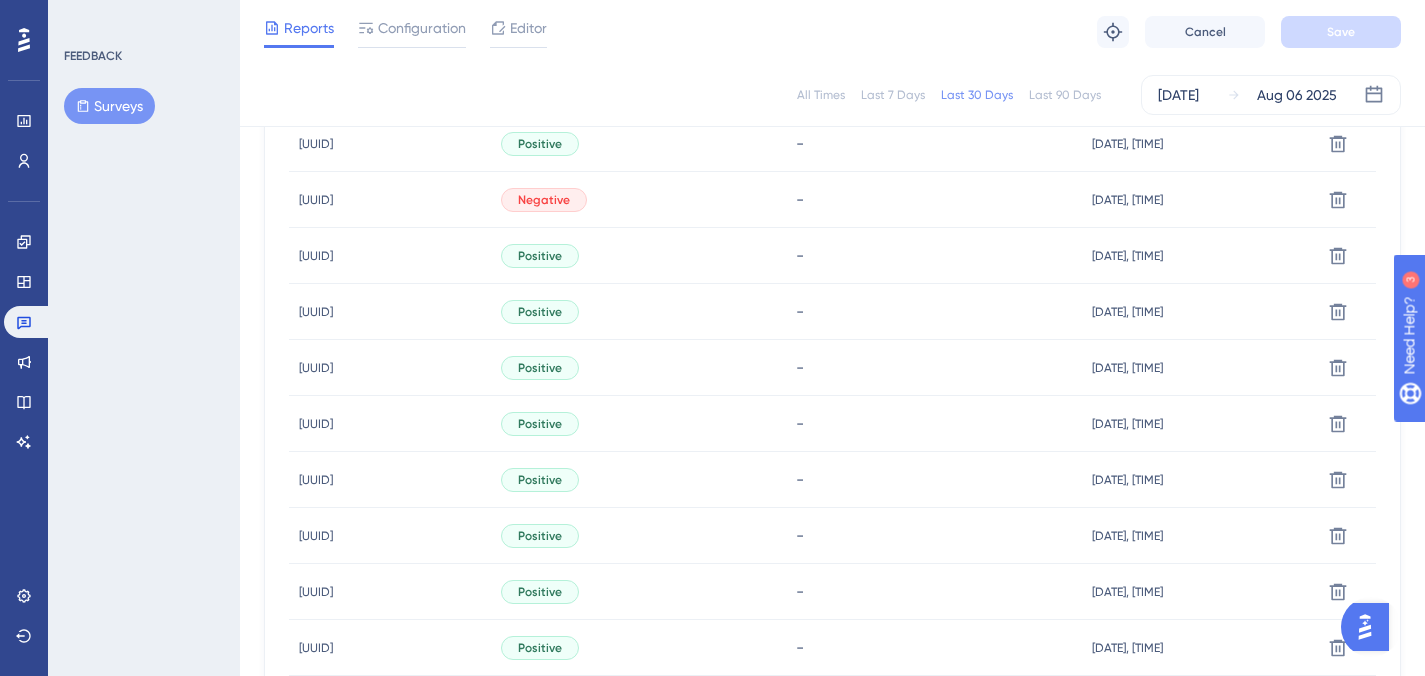 scroll, scrollTop: 753, scrollLeft: 0, axis: vertical 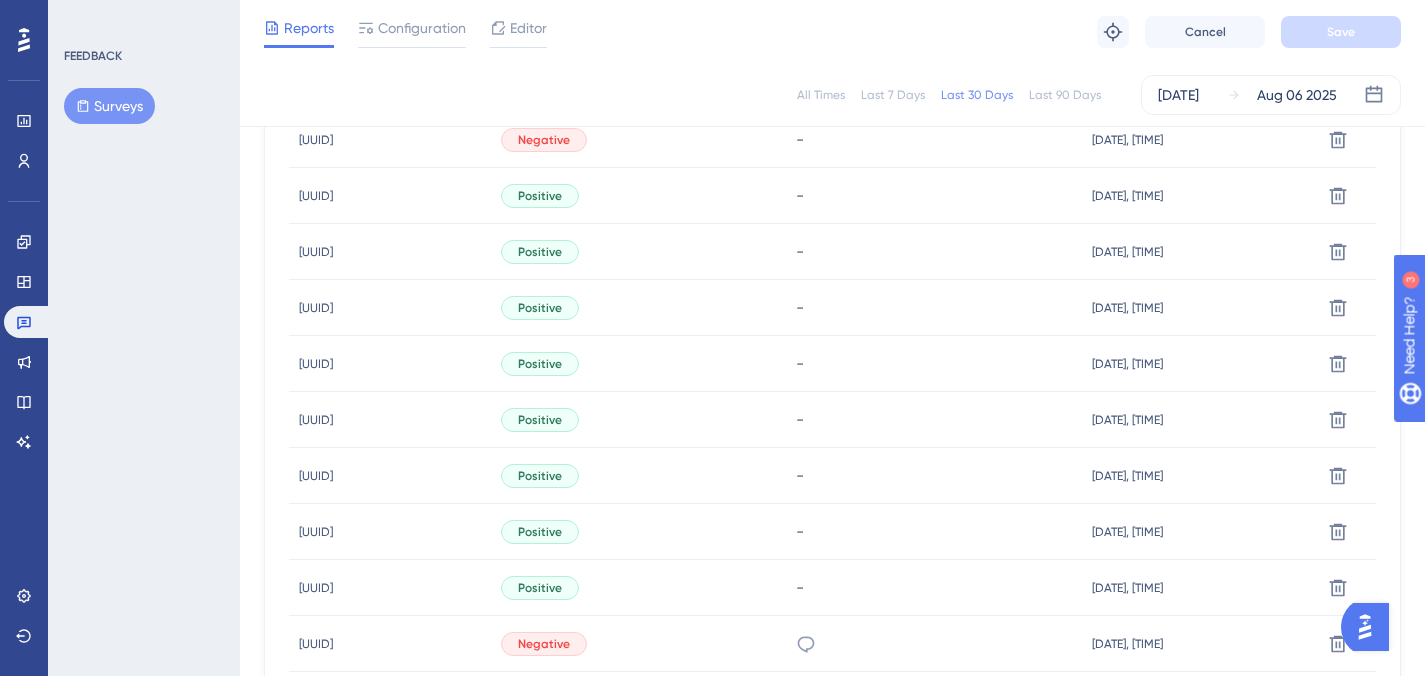 click on "[UUID]" at bounding box center (316, 532) 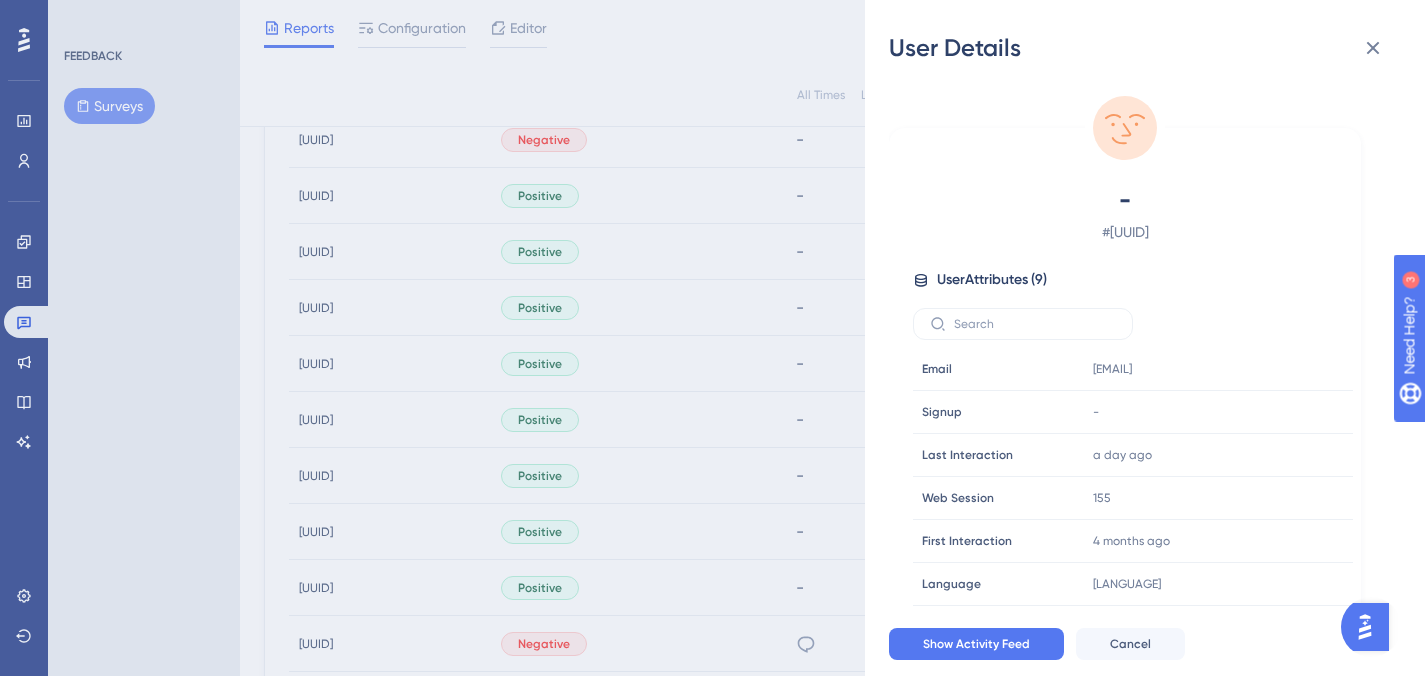 click on "User Details - #  [UUID] User  Attributes ( 9 ) Email Email [EMAIL] Signup Signup - Last Interaction Last Interaction [DURATION] ago [DATE], [TIME] Web Session Web Session 155 First Interaction First Interaction [DURATION] ago [DATE], [TIME] Language Language pl Browser Browser Edge Device Device computer Operating System Operating System Windows Show Activity Feed Cancel" at bounding box center [712, 338] 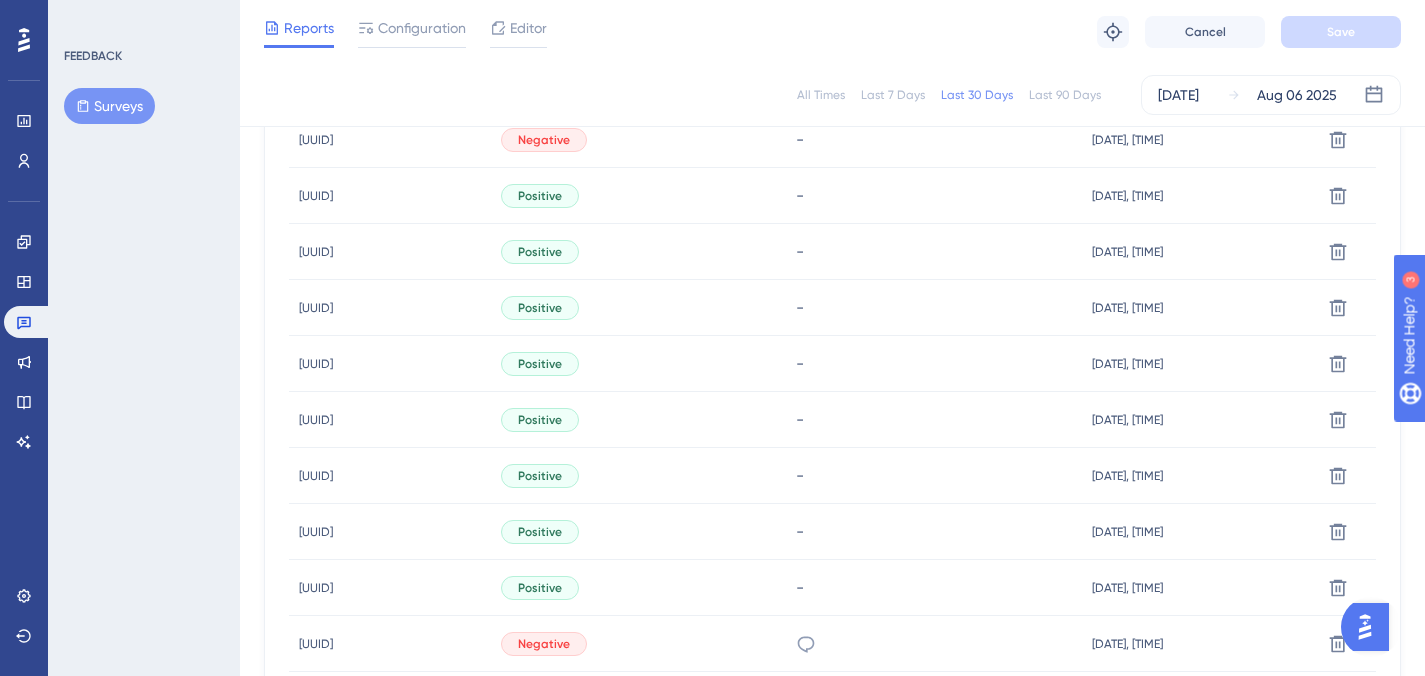 click on "[UUID] [UUID]" at bounding box center (316, 476) 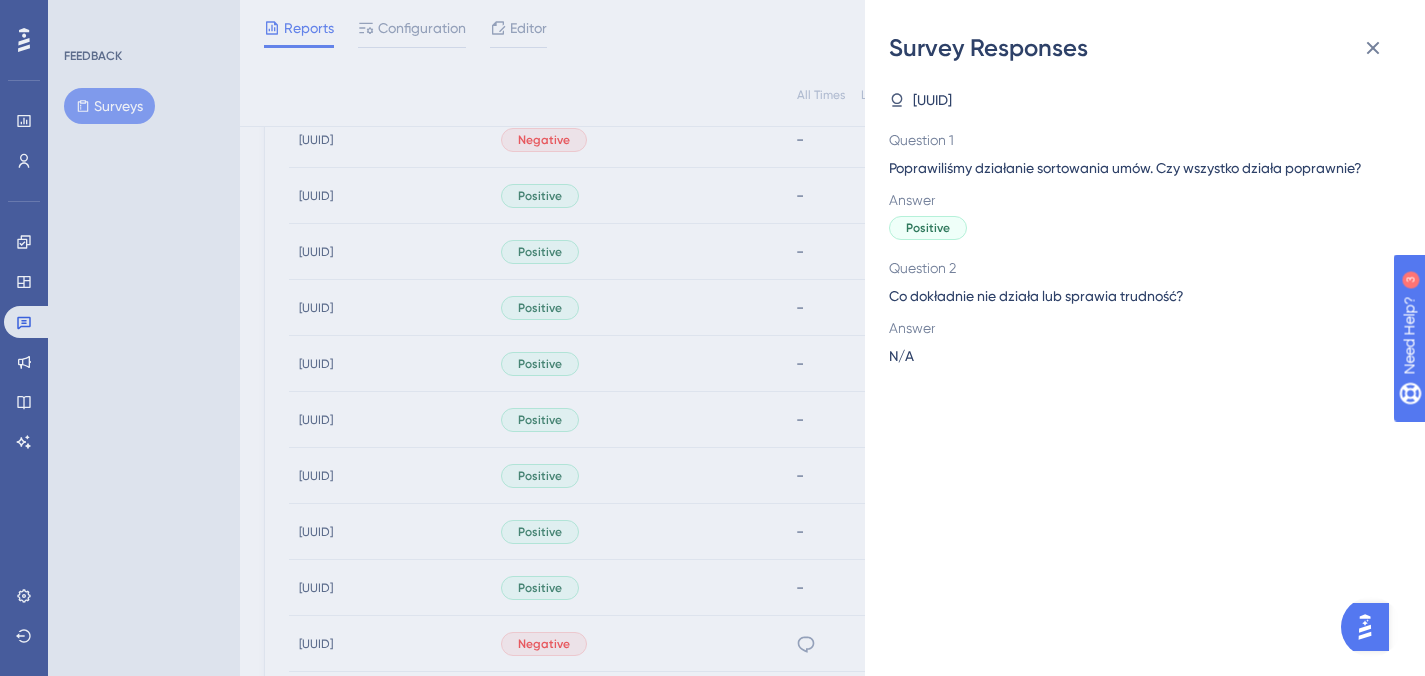 click on "Survey Responses [UUID] Question 1 Poprawiliśmy działanie sortowania umów.
Czy wszystko działa poprawnie? Answer Positive Question 2 Co dokładnie nie działa lub sprawia trudność? Answer N/A" at bounding box center (712, 338) 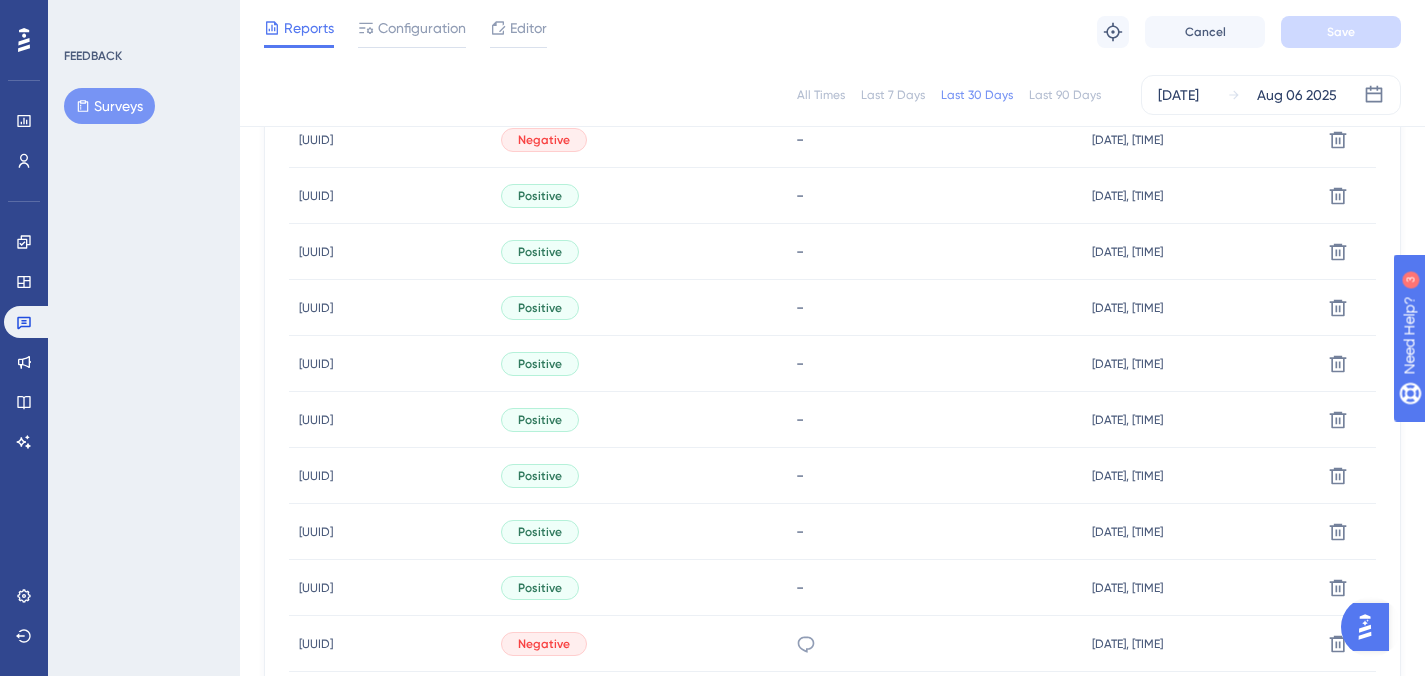 click on "[UUID]" at bounding box center (316, 476) 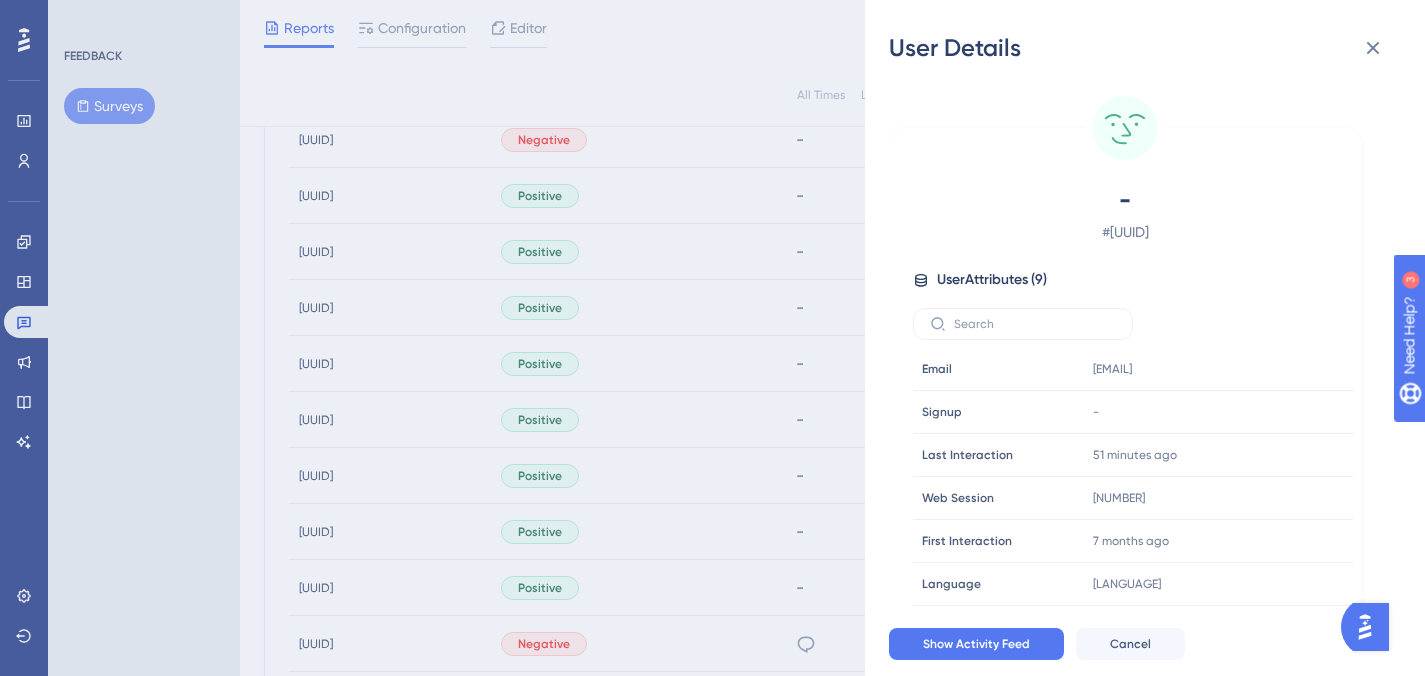 click on "User Details - #  [UUID] User  Attributes ( 9 ) Email Email [EMAIL] Signup Signup - Last Interaction Last Interaction [DURATION] ago [DATE], [TIME] Web Session Web Session 143 First Interaction First Interaction [DURATION] ago [DATE], [TIME] Language Language pl Browser Browser Firefox Device Device computer Operating System Operating System Windows Show Activity Feed Cancel" at bounding box center (712, 338) 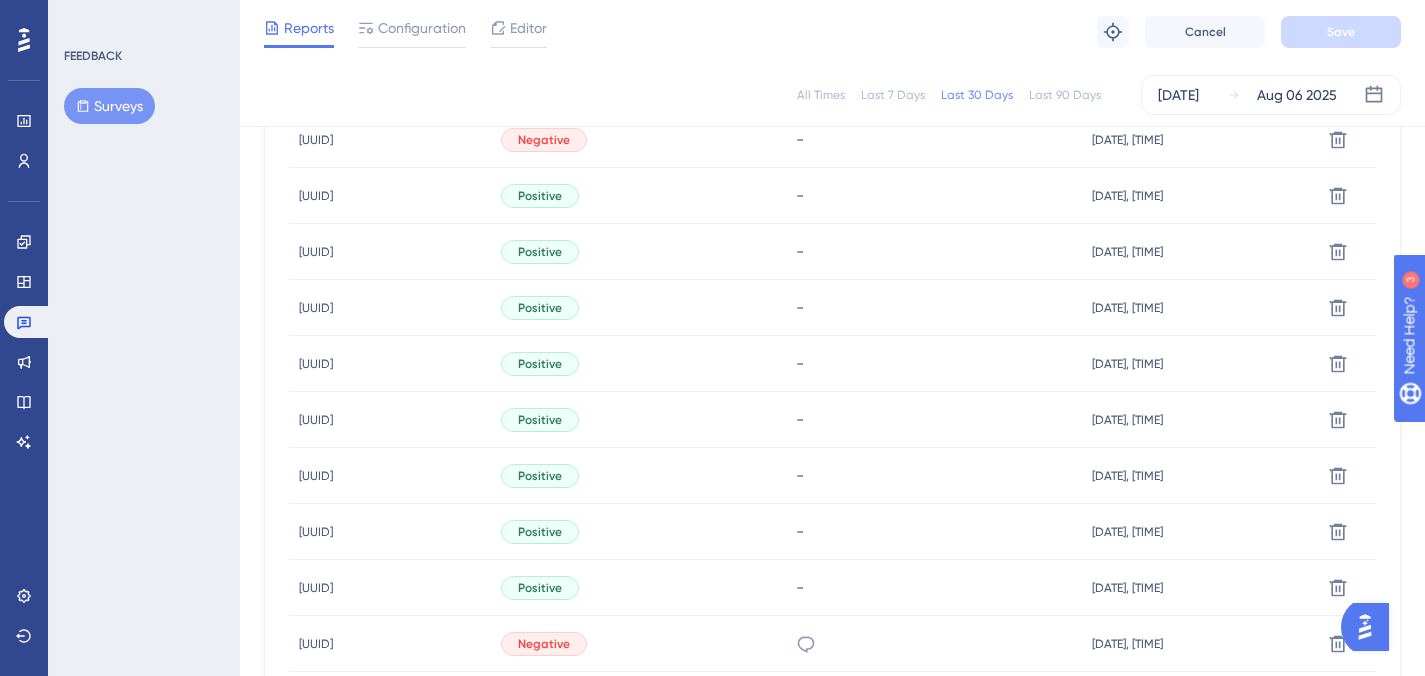 click on "[UUID]" at bounding box center (316, 532) 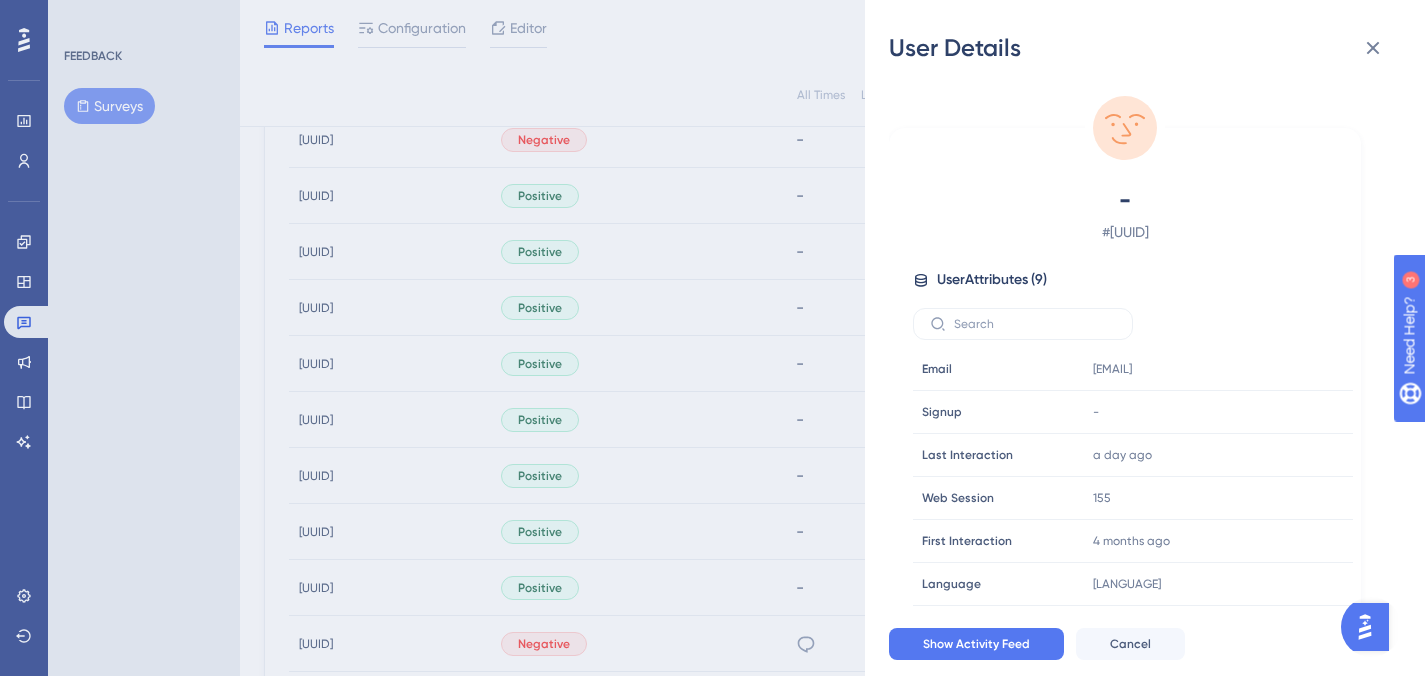 click on "User Details - #  [UUID] User  Attributes ( 9 ) Email Email [EMAIL] Signup Signup - Last Interaction Last Interaction [DURATION] ago [DATE], [TIME] Web Session Web Session 155 First Interaction First Interaction [DURATION] ago [DATE], [TIME] Language Language pl Browser Browser Edge Device Device computer Operating System Operating System Windows Show Activity Feed Cancel" at bounding box center [712, 338] 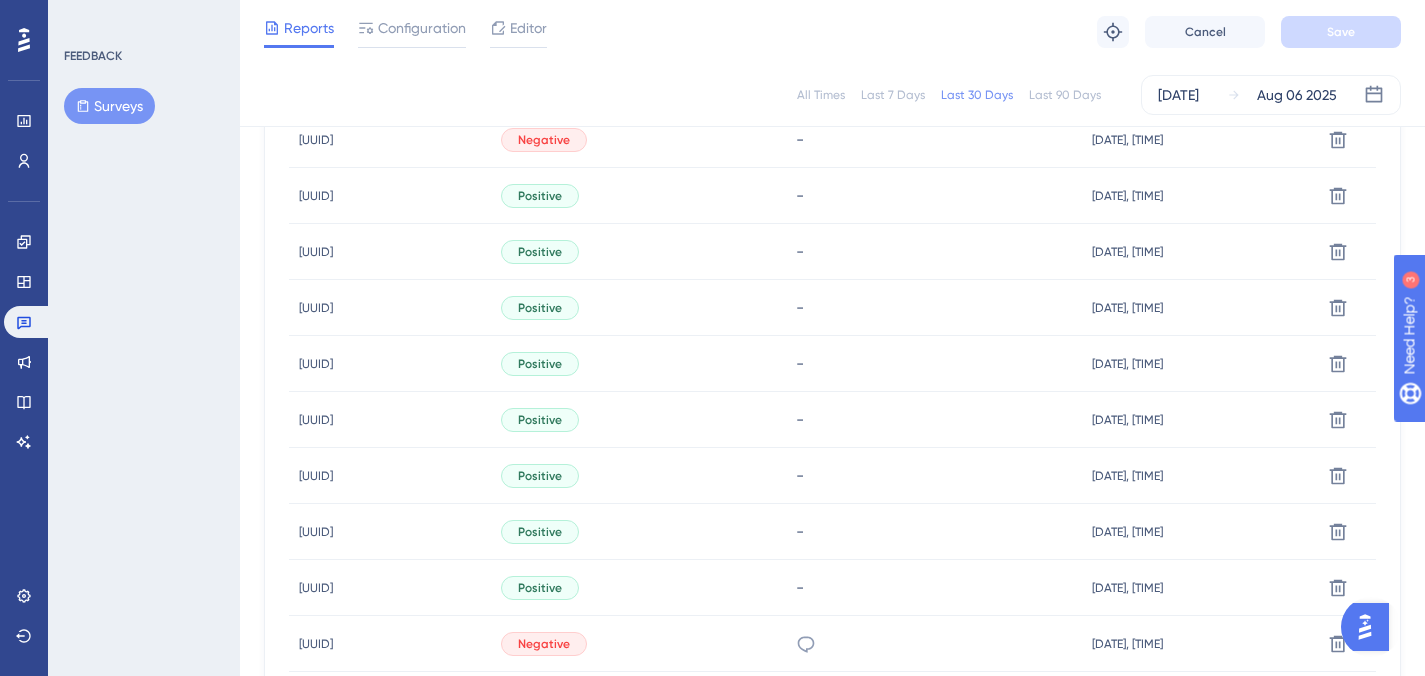 click on "[UUID]" at bounding box center [316, 588] 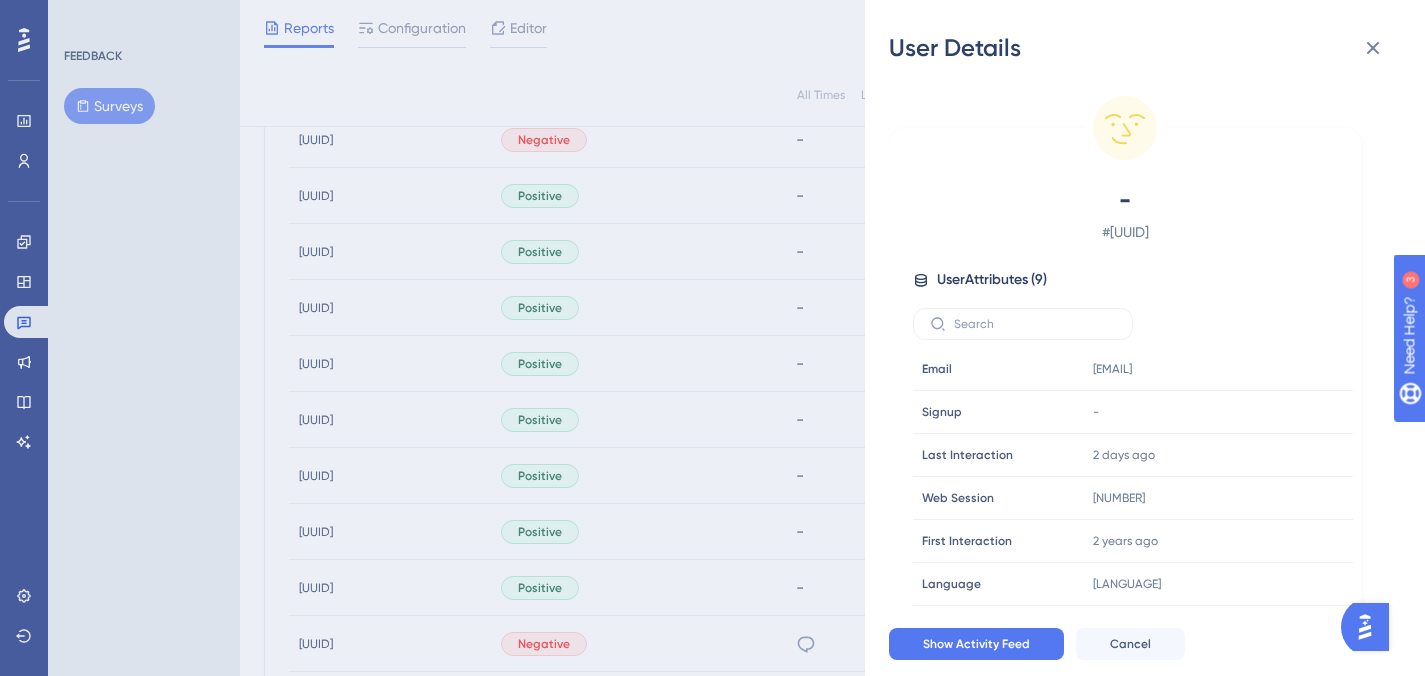 click on "User Details - #  [UUID] User  Attributes ( 9 ) Email Email [EMAIL] Signup Signup - Last Interaction Last Interaction [DURATION] ago [DATE], [TIME] Web Session Web Session 501 First Interaction First Interaction [DURATION] ago [DATE], [TIME] Language Language pl-PL Browser Browser Chrome Device Device computer Operating System Operating System Windows Show Activity Feed Cancel" at bounding box center (712, 338) 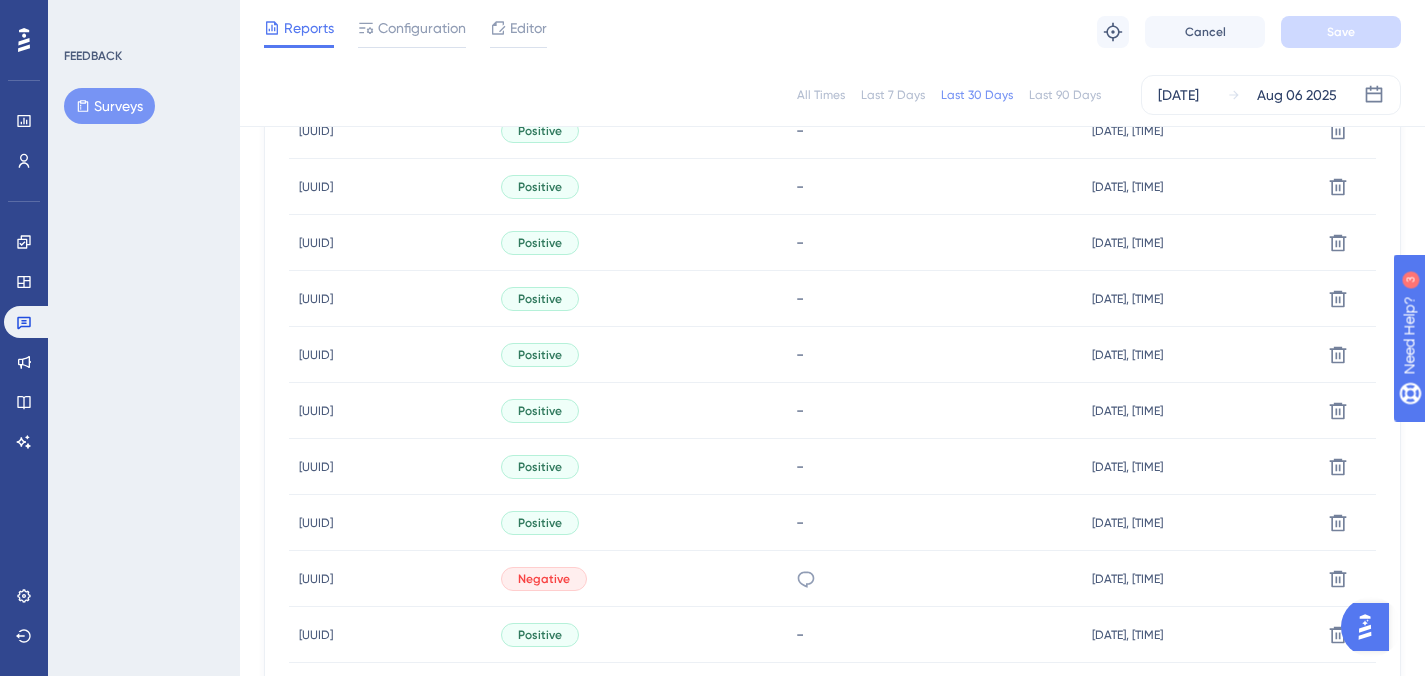 scroll, scrollTop: 831, scrollLeft: 0, axis: vertical 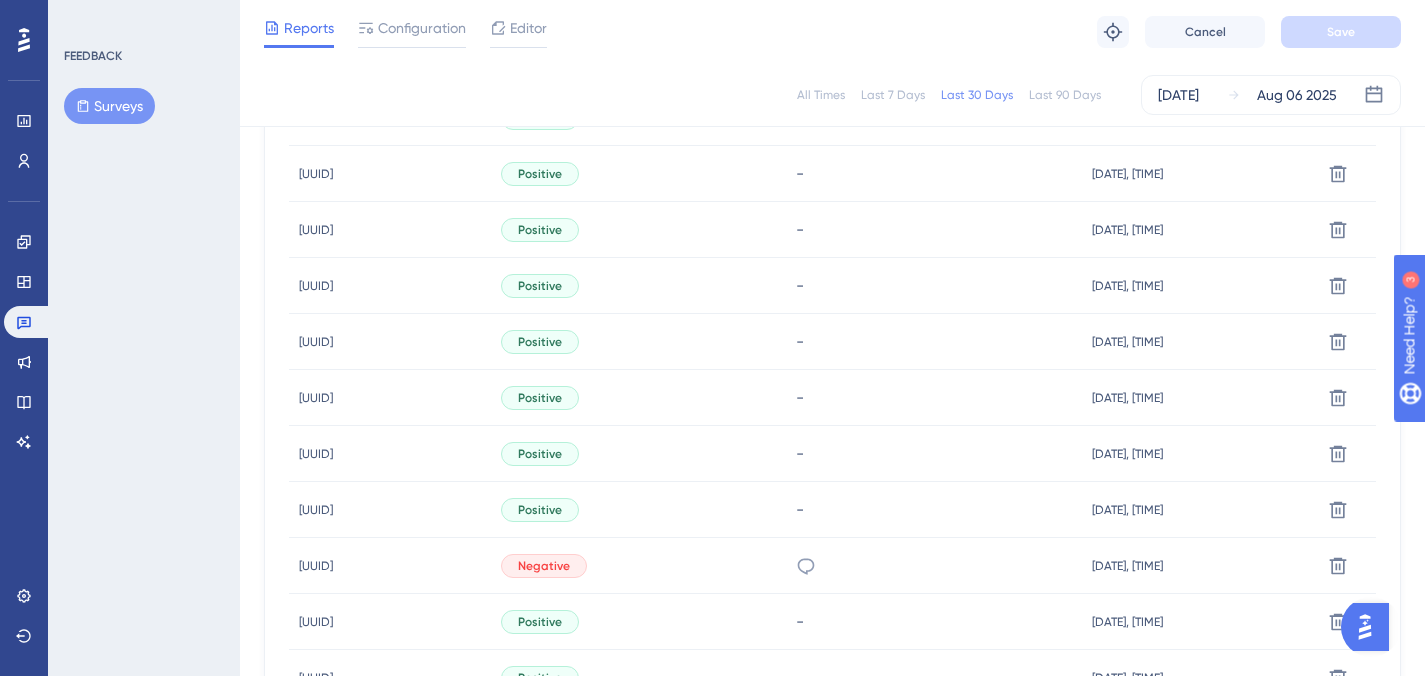 click on "[UUID]" at bounding box center (316, 622) 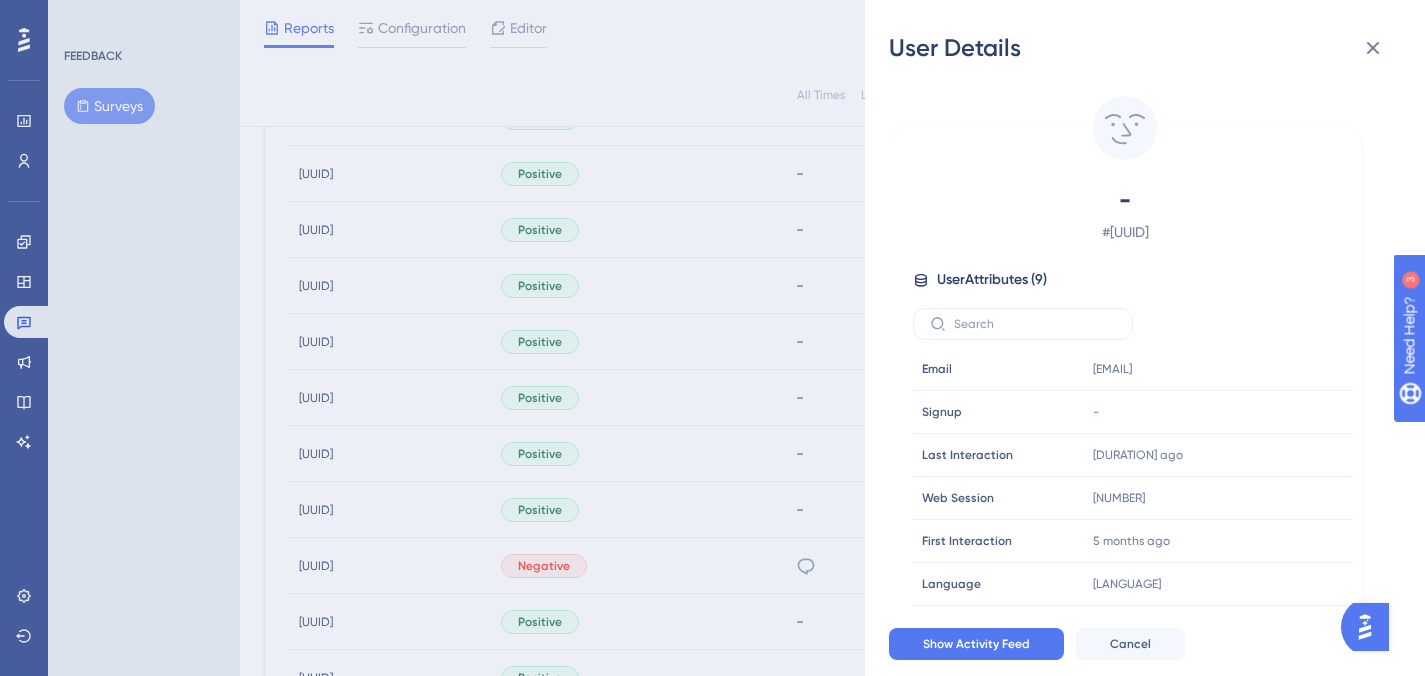 click on "User Details - #  [UUID] User  Attributes ( 9 ) Email Email [EMAIL] Signup Signup - Last Interaction Last Interaction [DURATION] ago [DATE], [TIME] Web Session Web Session 48 First Interaction First Interaction [DURATION] ago [DATE], [TIME] Language Language pl-PL Browser Browser Chrome Device Device computer Operating System Operating System Windows Show Activity Feed Cancel" at bounding box center [712, 338] 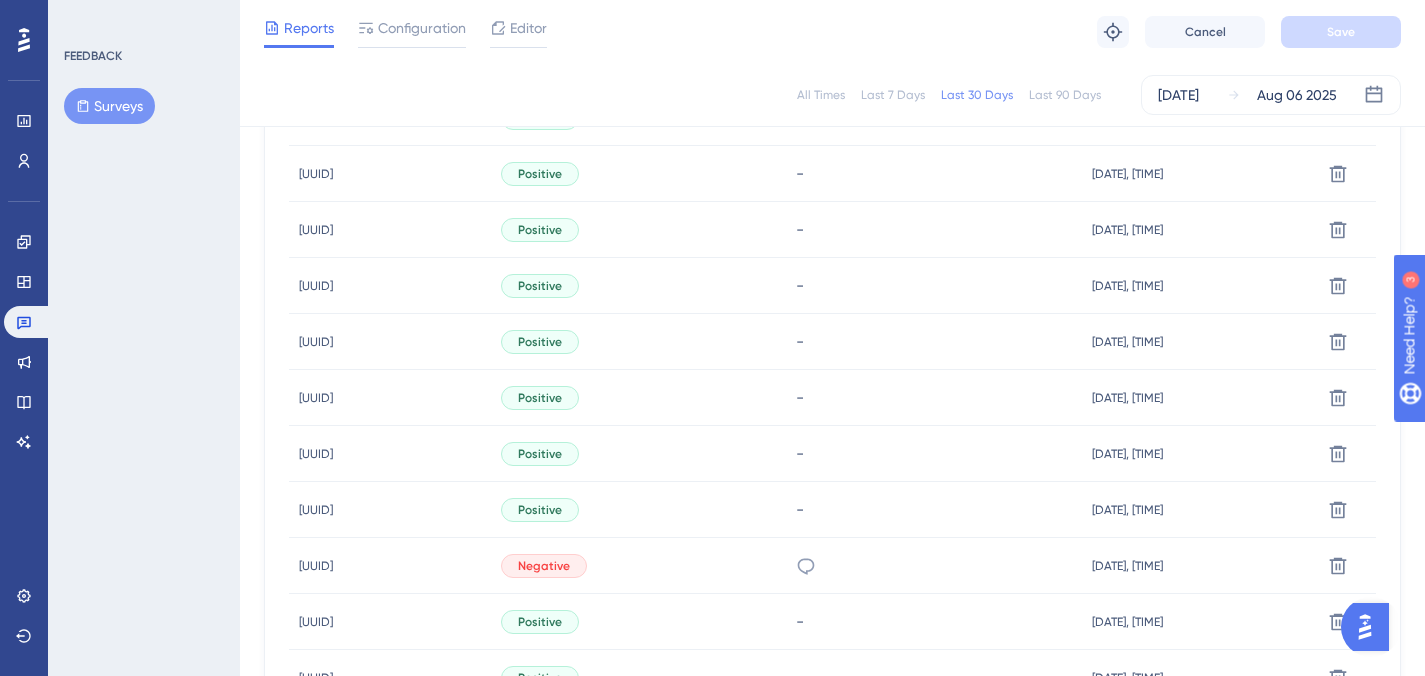 scroll, scrollTop: 873, scrollLeft: 0, axis: vertical 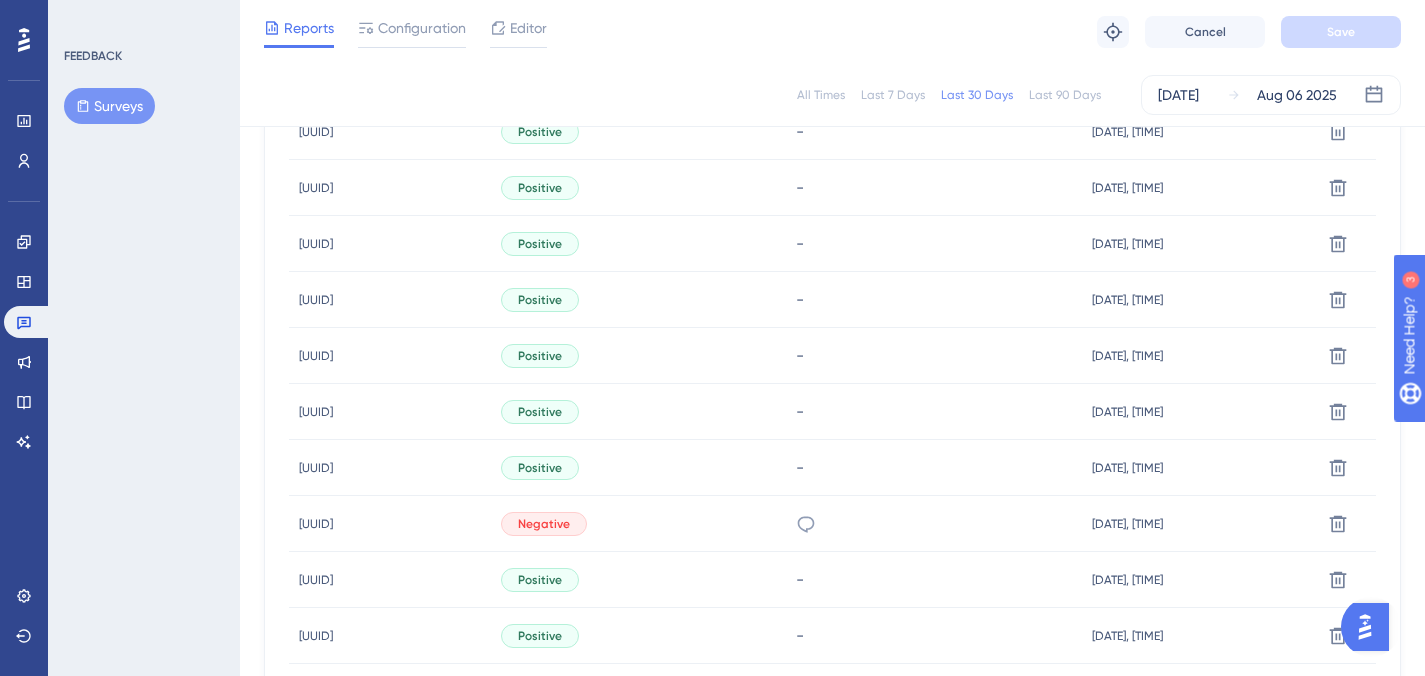 click on "[UUID]" at bounding box center [316, 636] 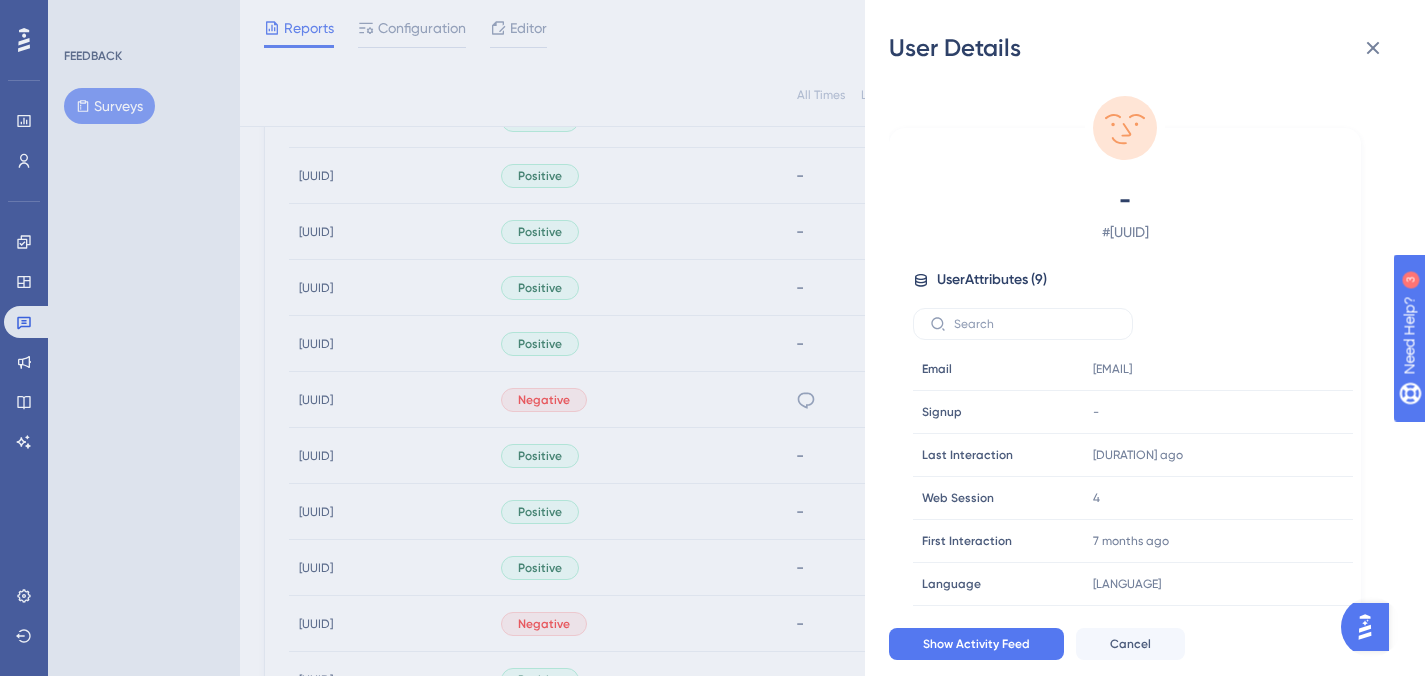 click on "User Details - #  [UUID] User  Attributes ( 9 ) Email Email [EMAIL] Signup Signup - Last Interaction Last Interaction [DURATION] ago [DATE], [TIME] Web Session Web Session 4 First Interaction First Interaction [DURATION] ago [DATE], [TIME] Language Language pl Browser Browser Firefox Device Device computer Operating System Operating System Windows Show Activity Feed Cancel" at bounding box center (712, 338) 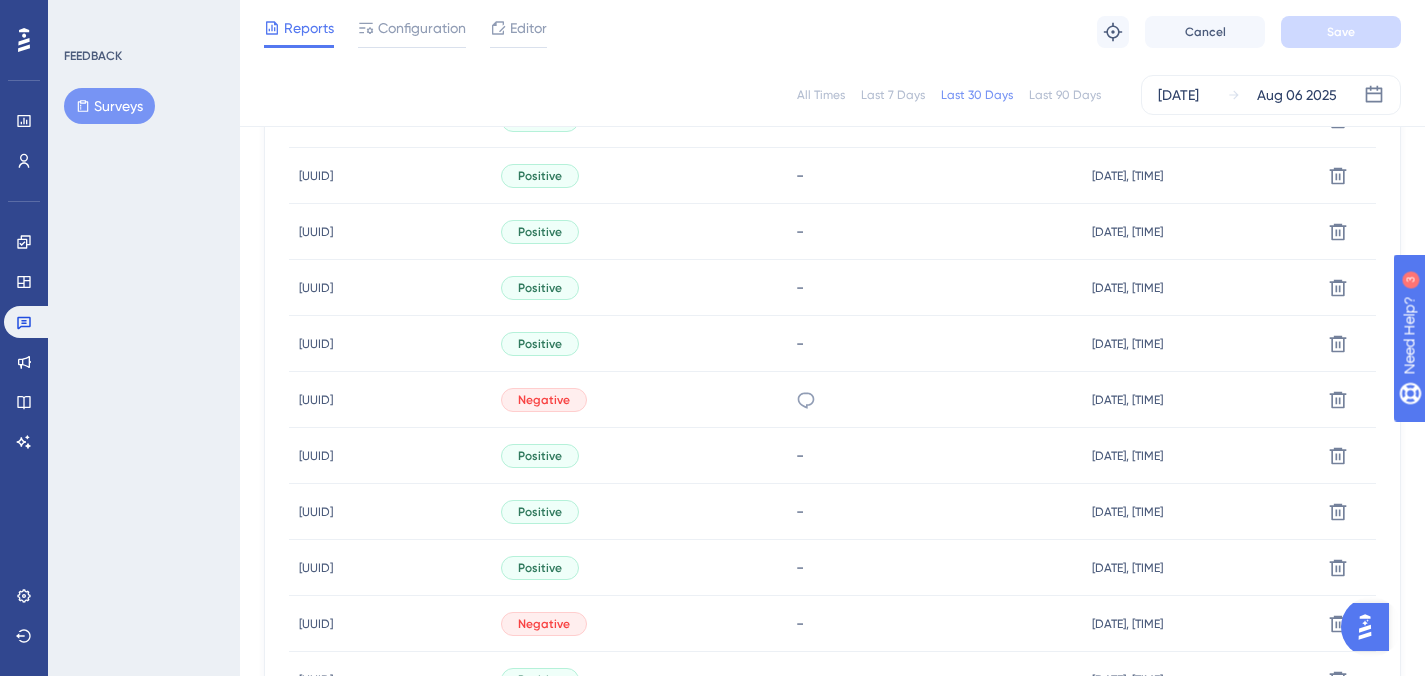 scroll, scrollTop: 1238, scrollLeft: 0, axis: vertical 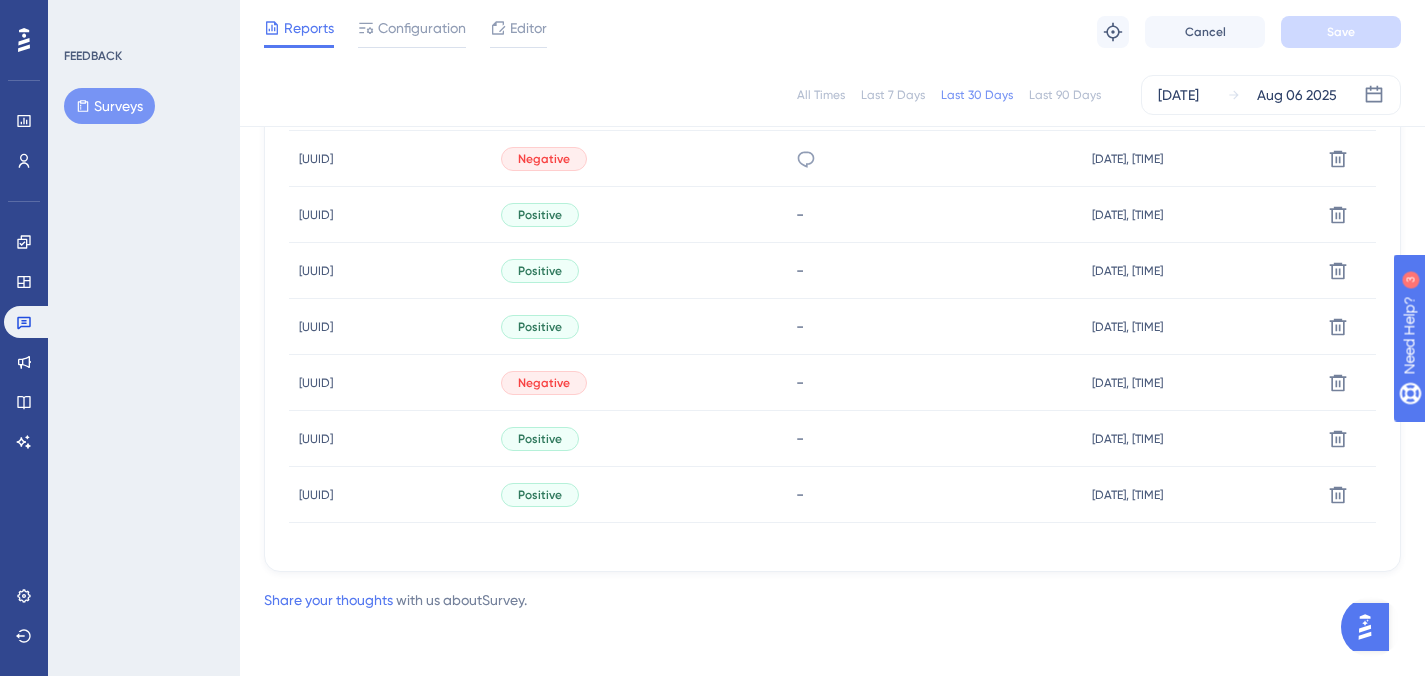 click on "[UUID]" at bounding box center [316, 495] 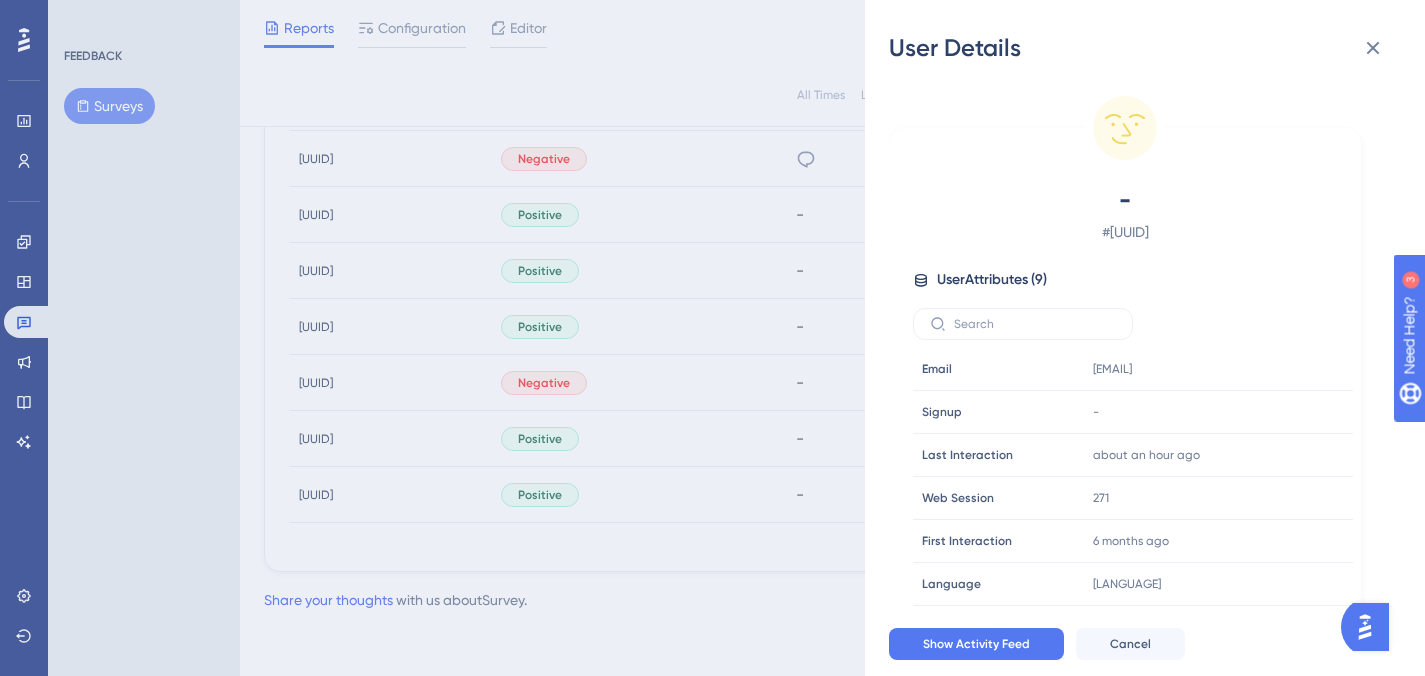 click on "User Details - #  [UUID] User  Attributes ( 9 ) Email Email [EMAIL] Signup Signup - Last Interaction Last Interaction about [DURATION] ago [DATE], [TIME] Web Session Web Session 271 First Interaction First Interaction [DURATION] ago [DATE], [TIME] Language Language pl Browser Browser Opera Device Device computer Operating System Operating System Windows Show Activity Feed Cancel" at bounding box center [712, 338] 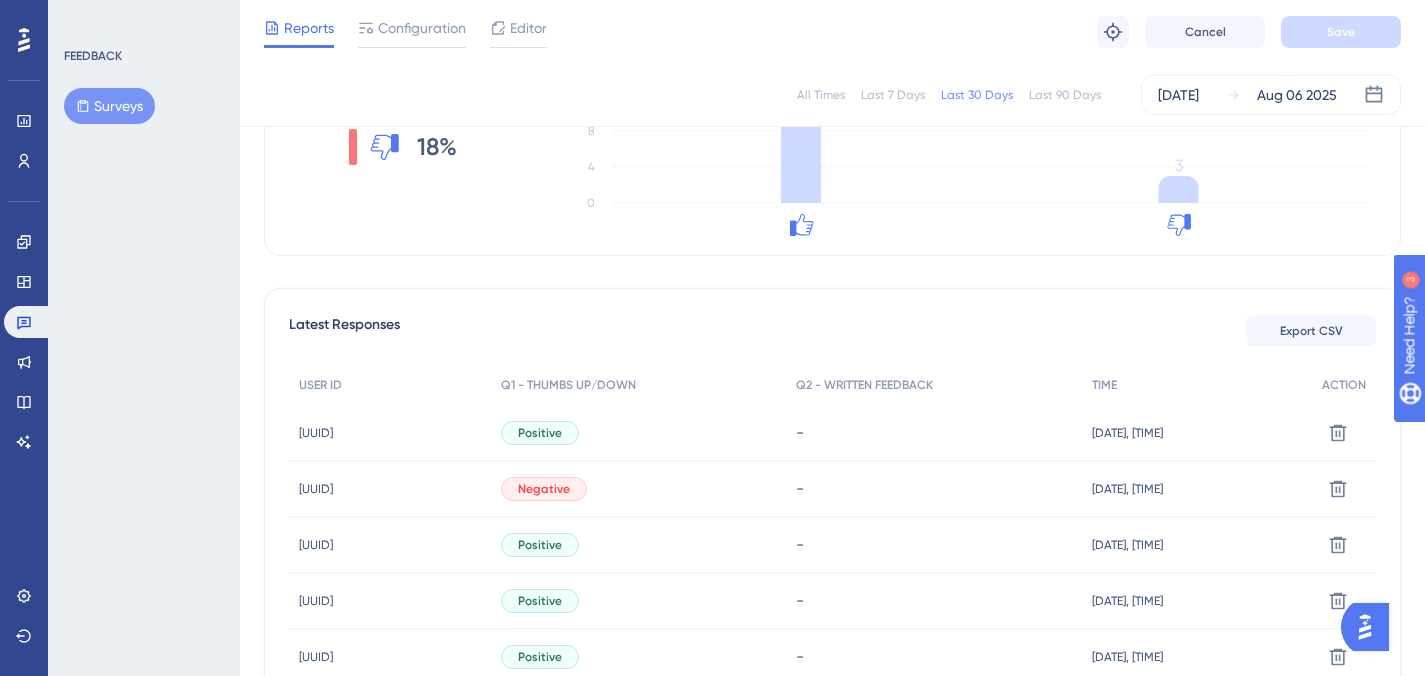 scroll, scrollTop: 0, scrollLeft: 0, axis: both 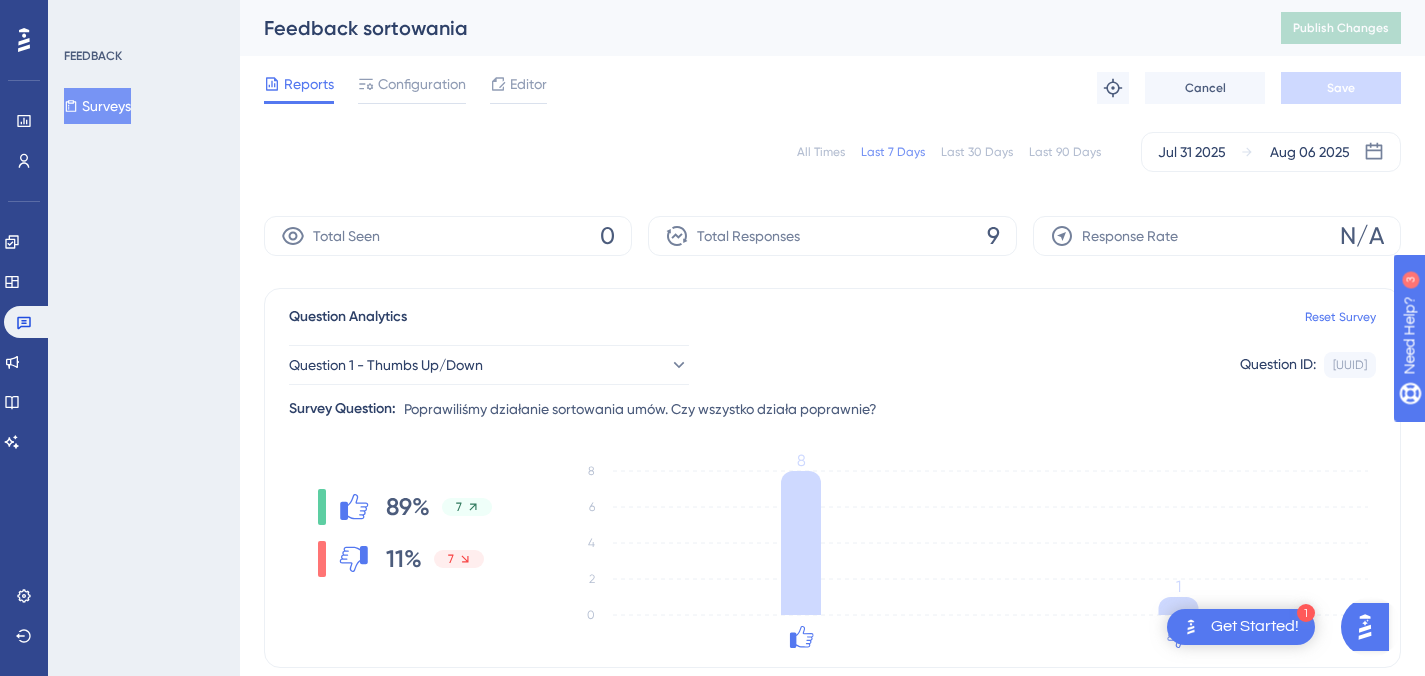 click on "Last 30 Days" at bounding box center [977, 152] 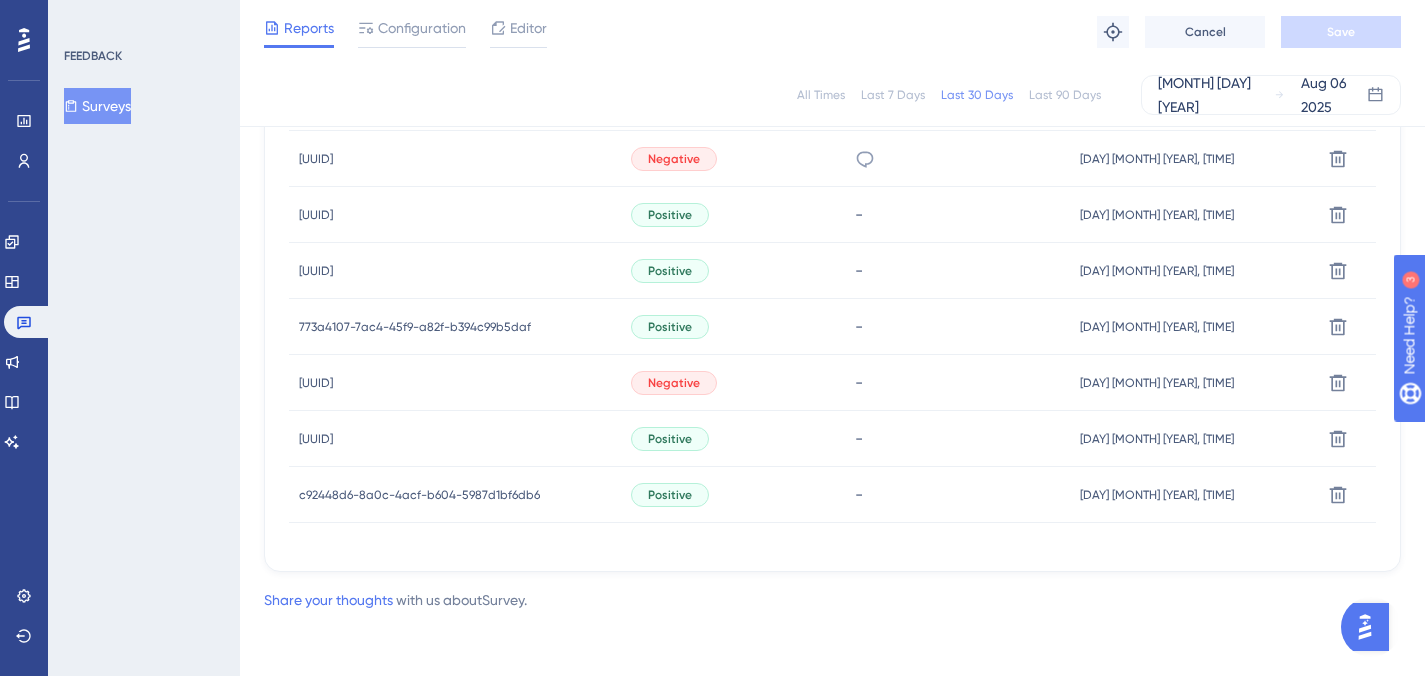 scroll, scrollTop: 0, scrollLeft: 0, axis: both 